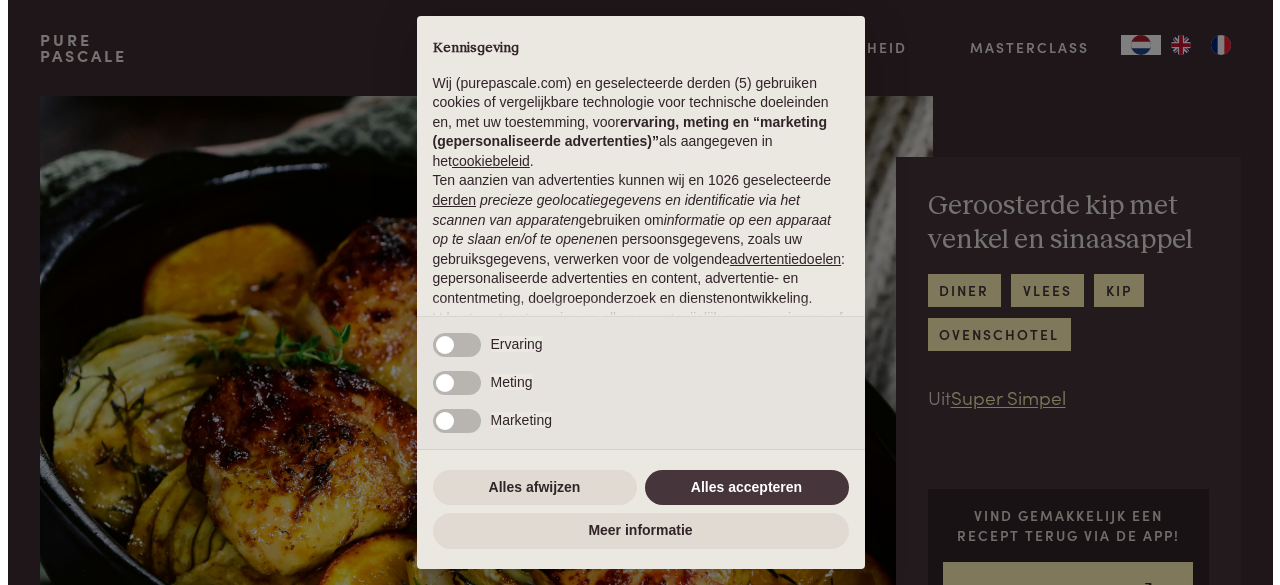 scroll, scrollTop: 0, scrollLeft: 0, axis: both 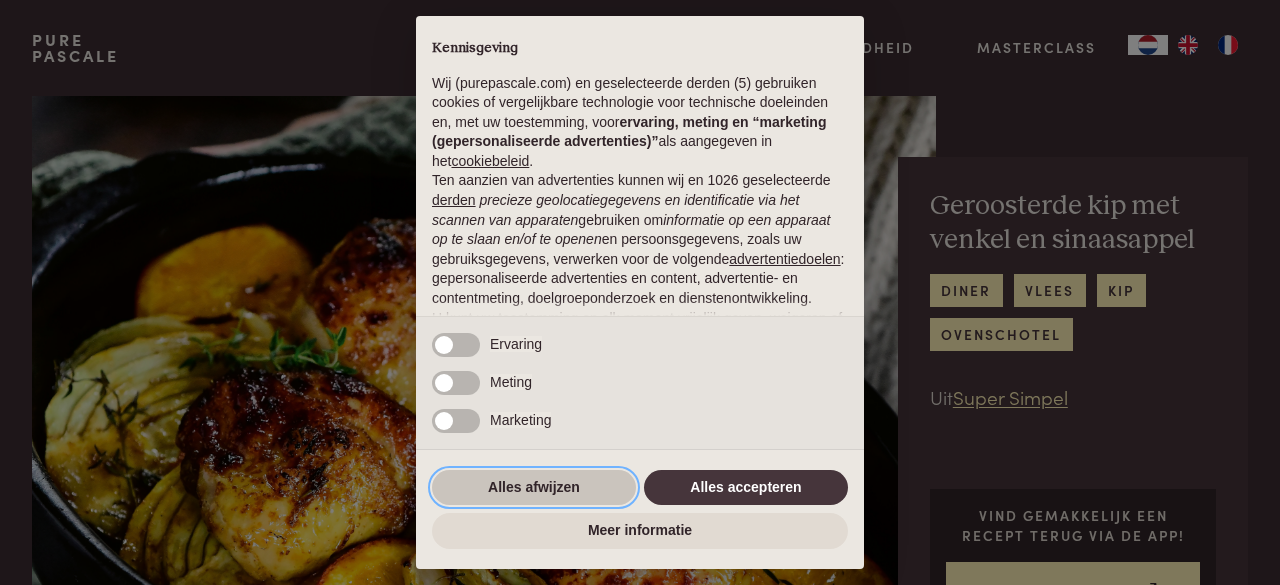click on "Alles afwijzen" at bounding box center [534, 488] 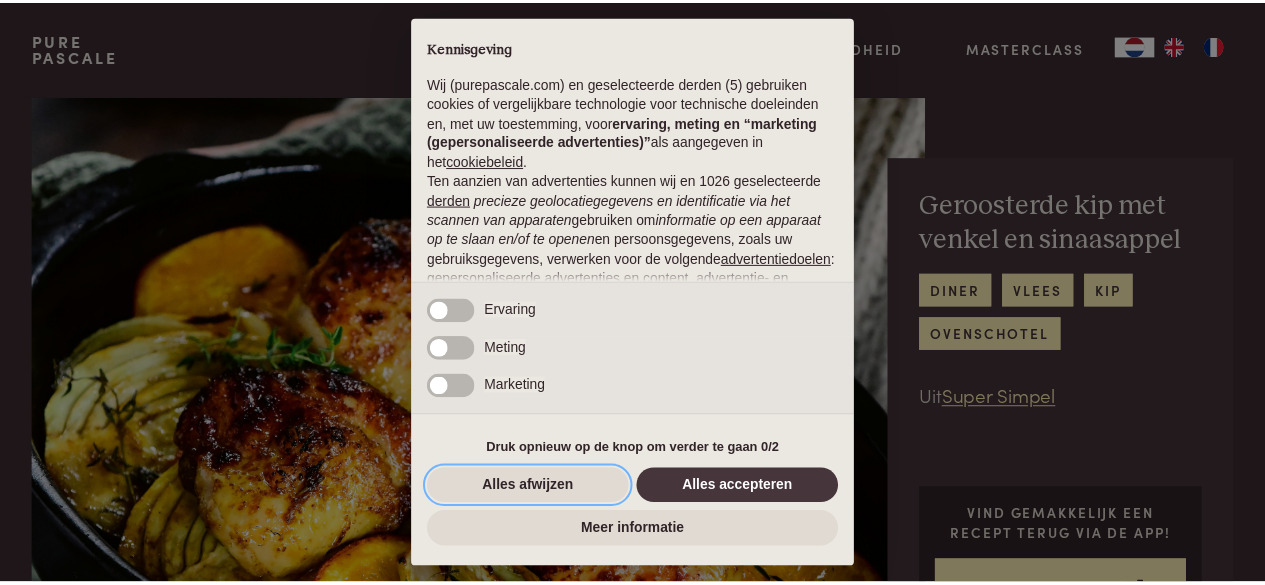 scroll, scrollTop: 218, scrollLeft: 0, axis: vertical 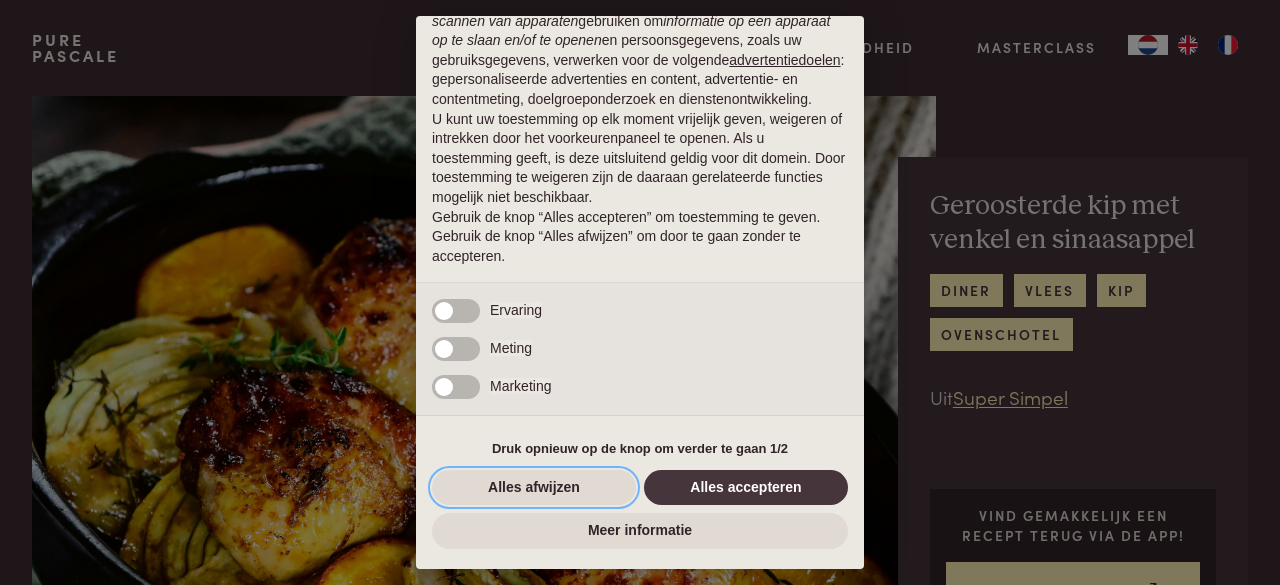 click on "Alles afwijzen" at bounding box center [534, 488] 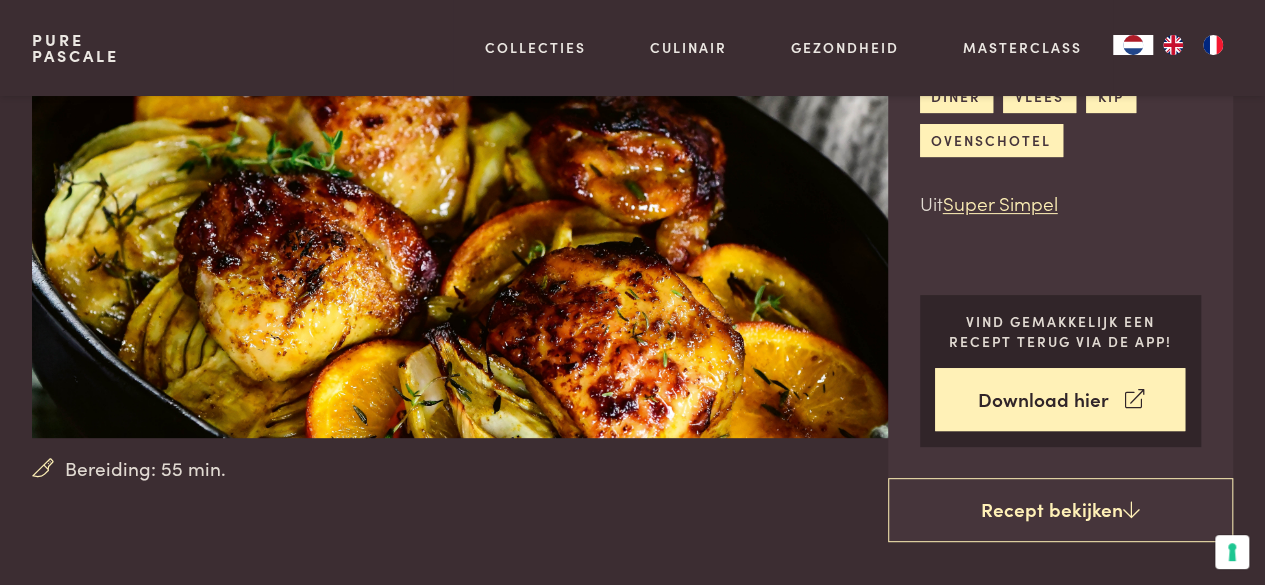 scroll, scrollTop: 200, scrollLeft: 0, axis: vertical 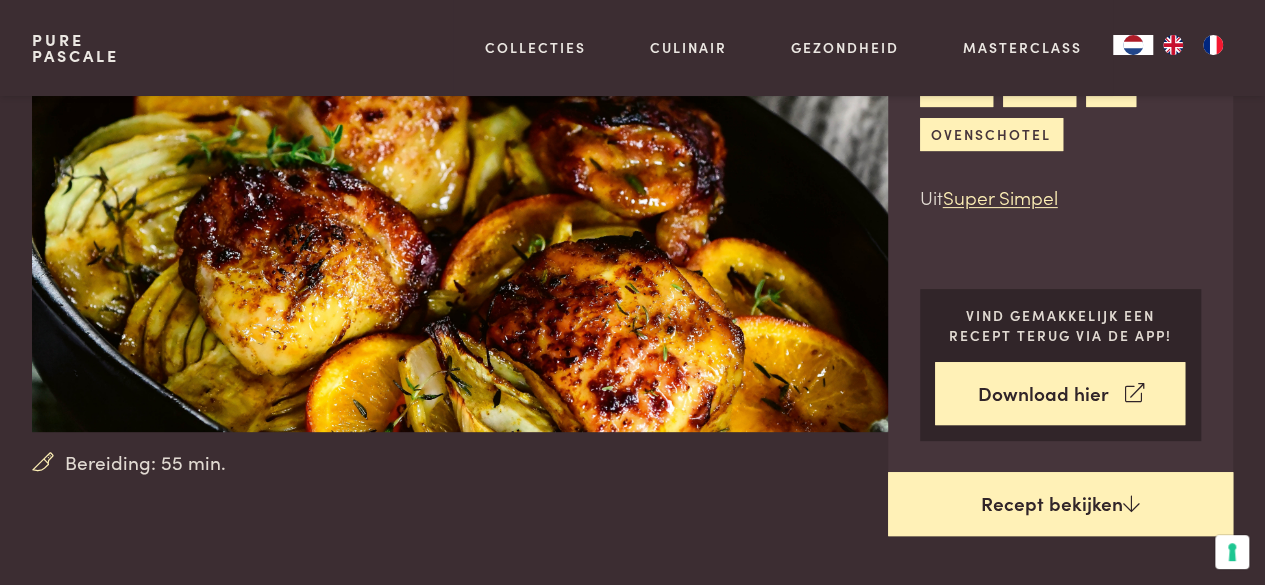 click on "Recept bekijken" at bounding box center [1061, 504] 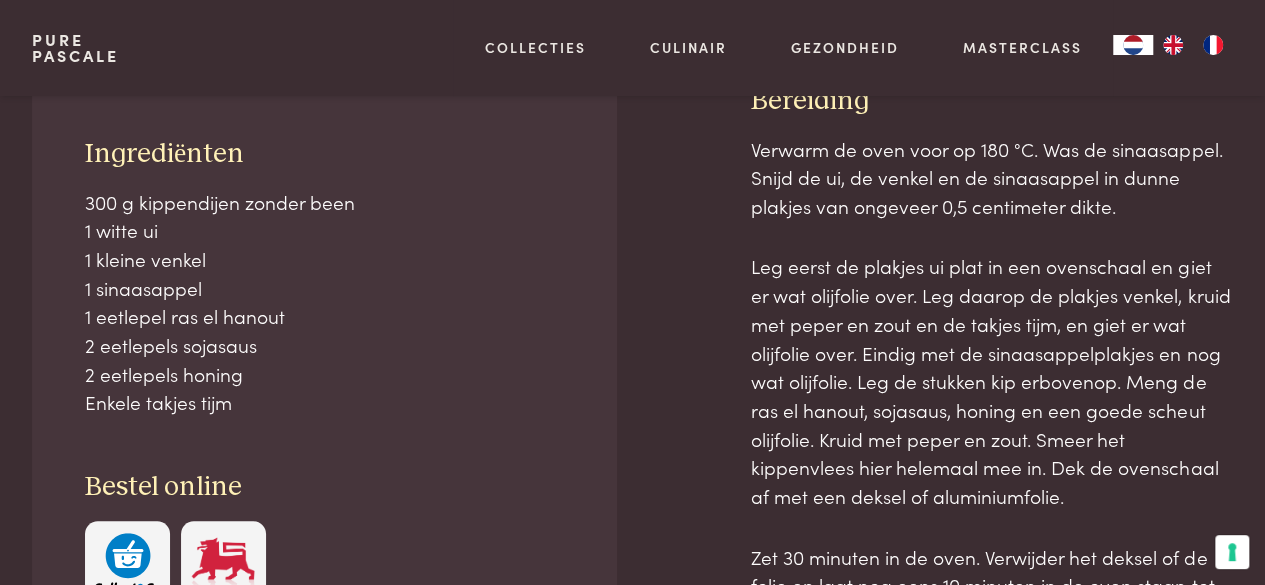 scroll, scrollTop: 838, scrollLeft: 0, axis: vertical 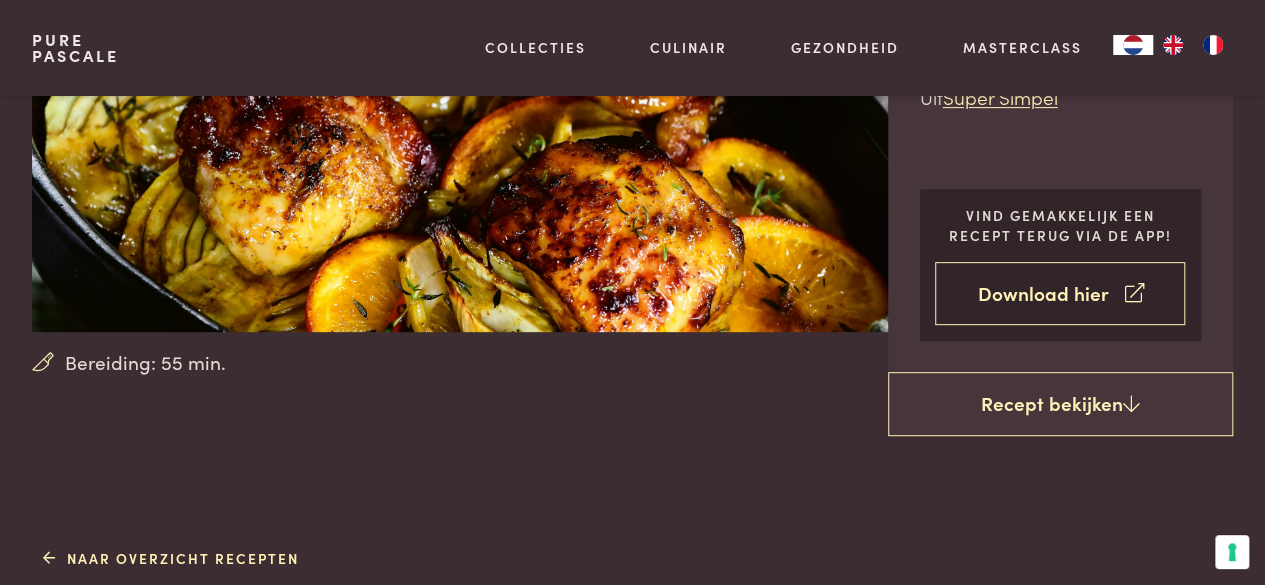 click on "Download hier" at bounding box center [1060, 293] 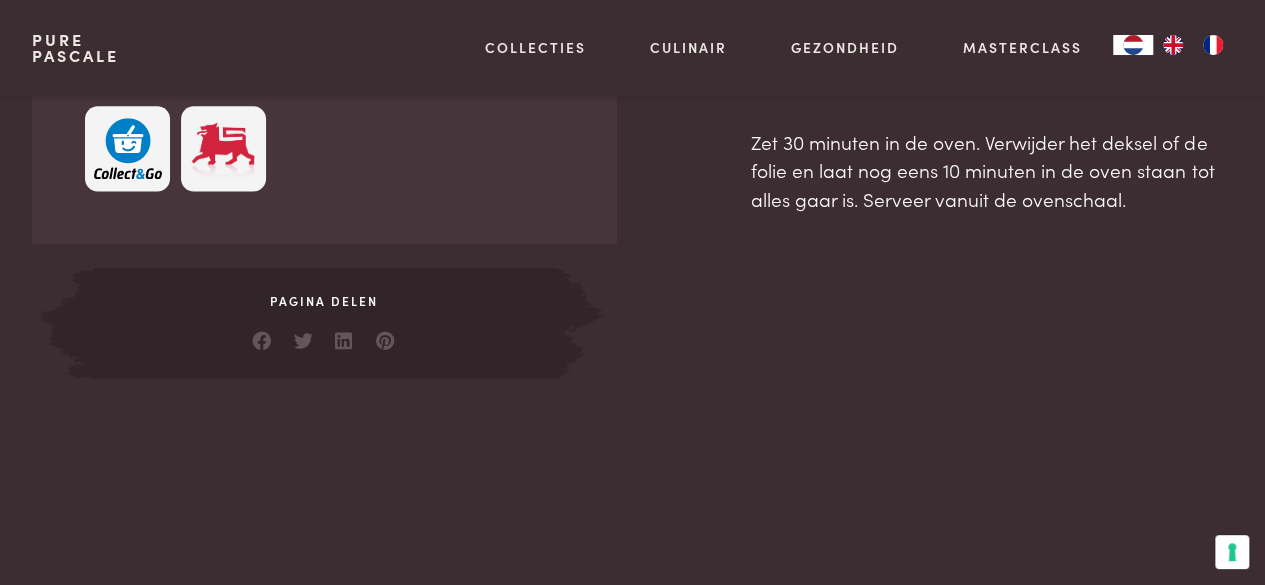 scroll, scrollTop: 1300, scrollLeft: 0, axis: vertical 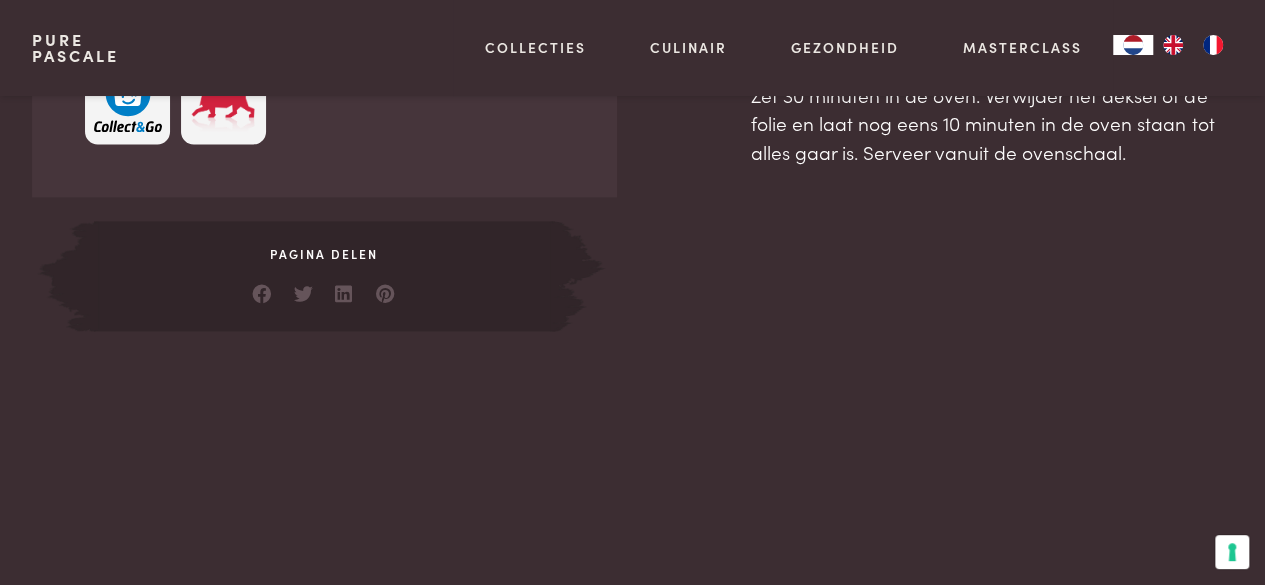 click on "Pagina delen" at bounding box center [324, 254] 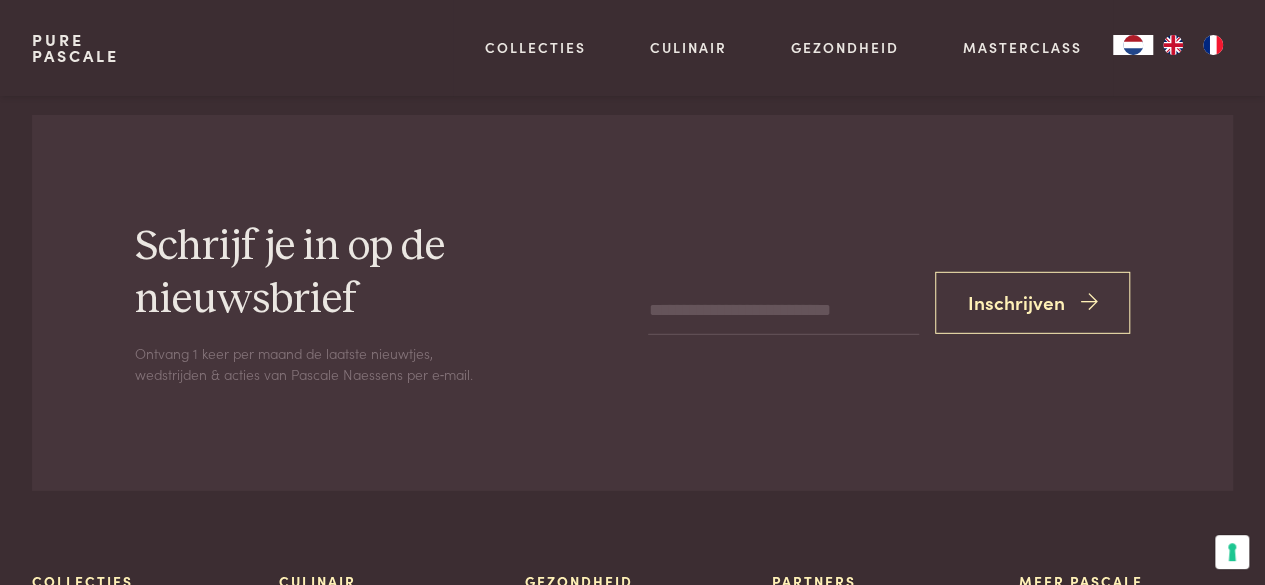 scroll, scrollTop: 2700, scrollLeft: 0, axis: vertical 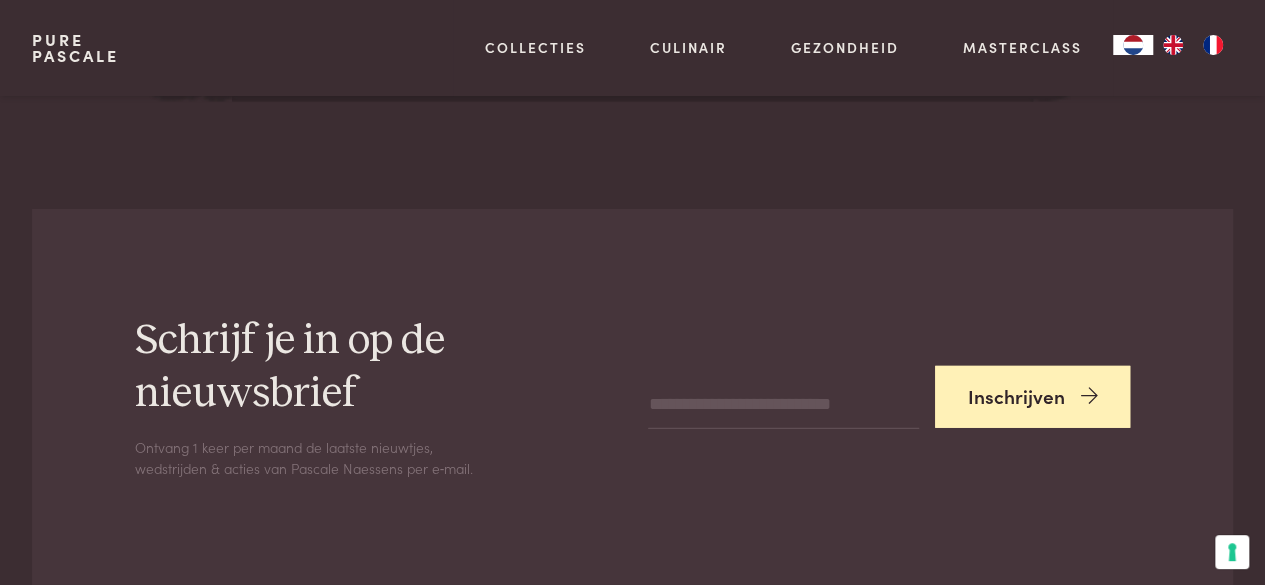 click on "Inschrijven" at bounding box center (1033, 397) 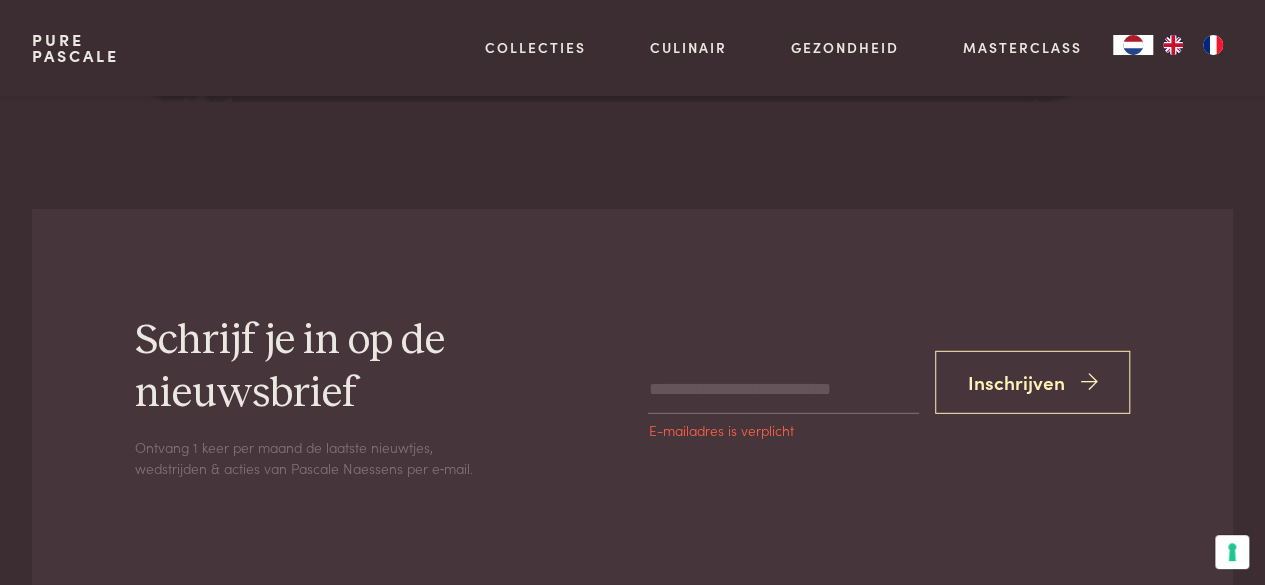 click at bounding box center [783, 391] 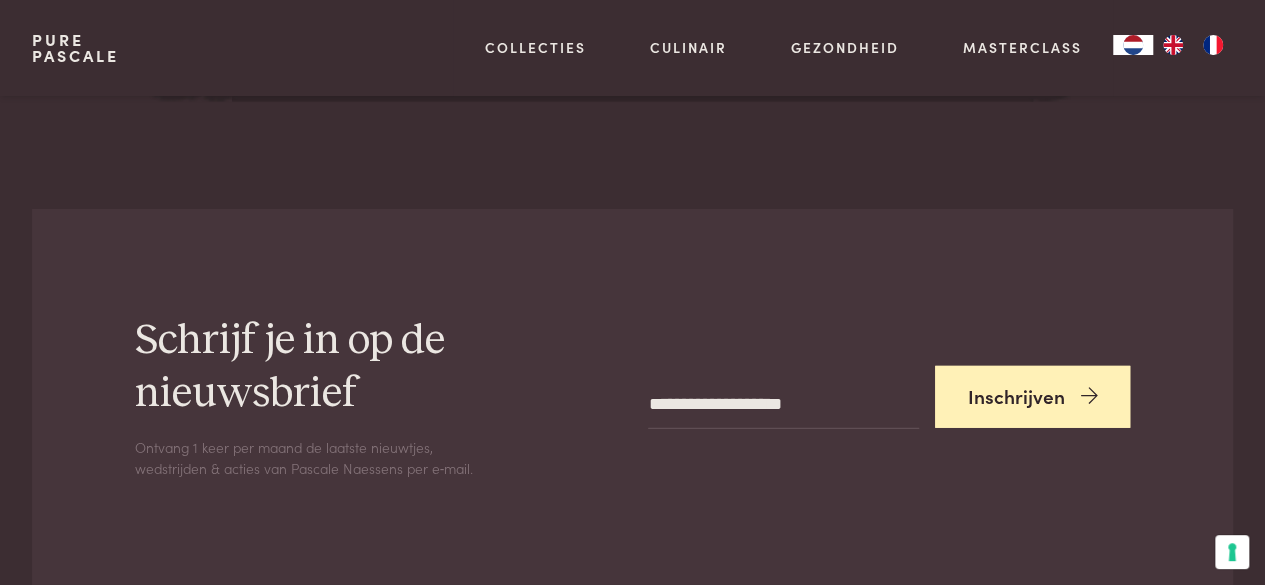 click on "Inschrijven" at bounding box center (1033, 397) 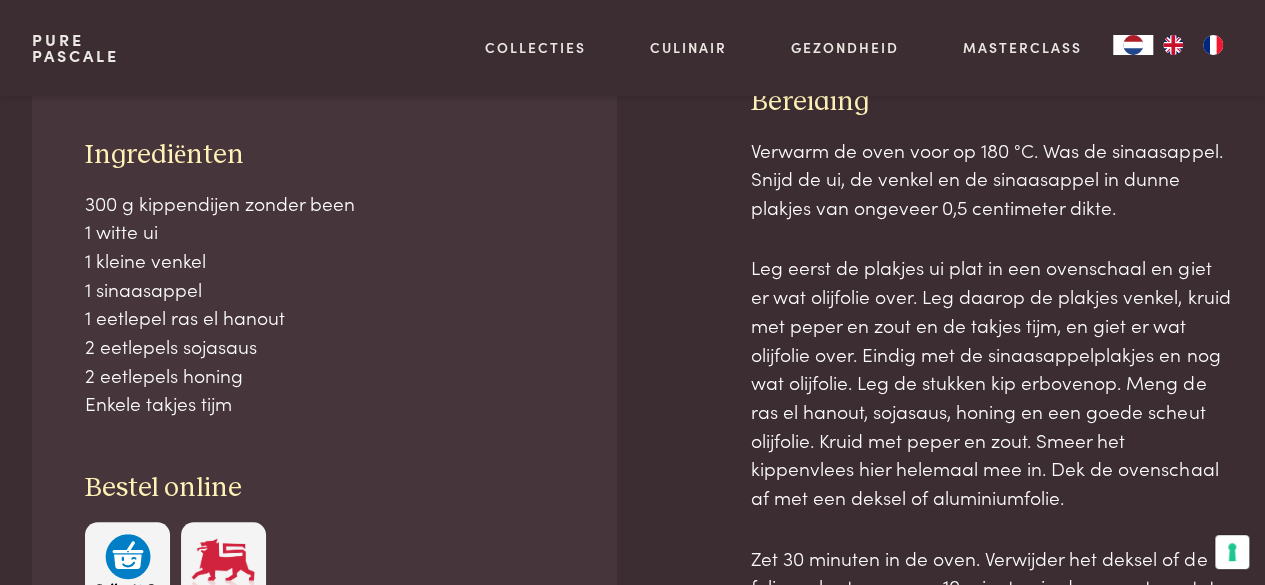 scroll, scrollTop: 763, scrollLeft: 0, axis: vertical 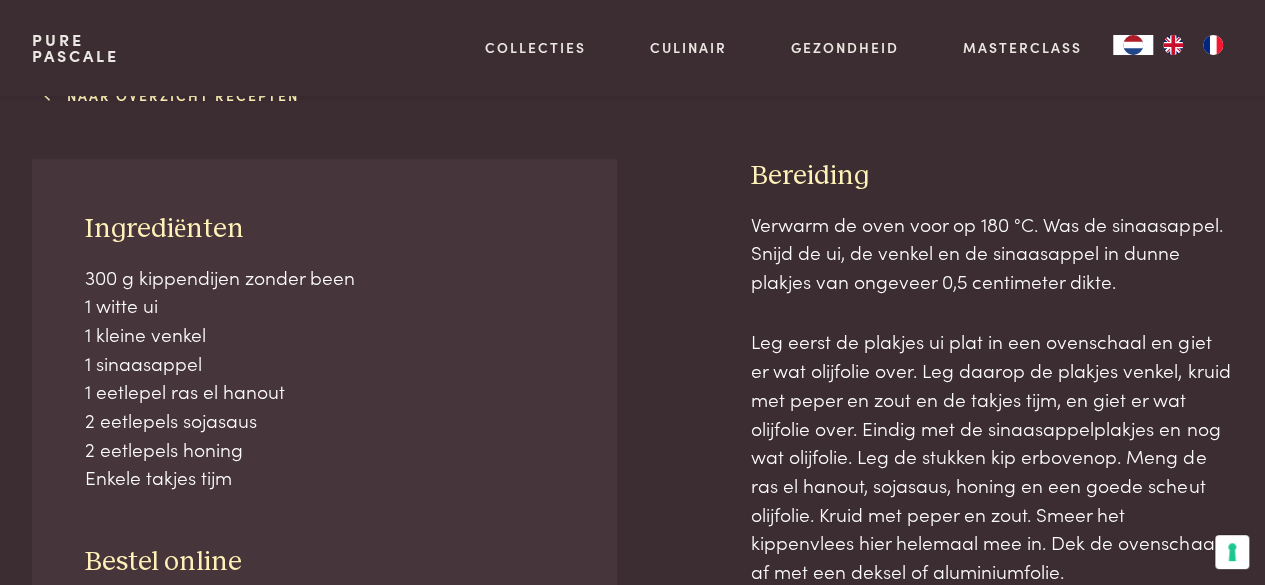 drag, startPoint x: 84, startPoint y: 216, endPoint x: 267, endPoint y: 483, distance: 323.6943 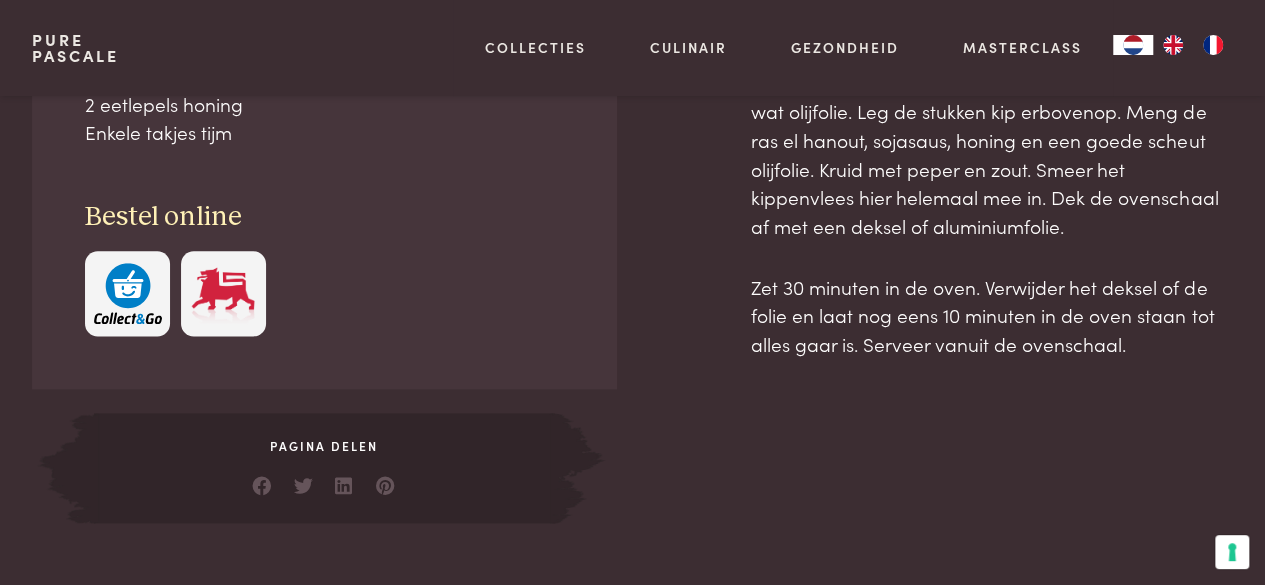 scroll, scrollTop: 1133, scrollLeft: 0, axis: vertical 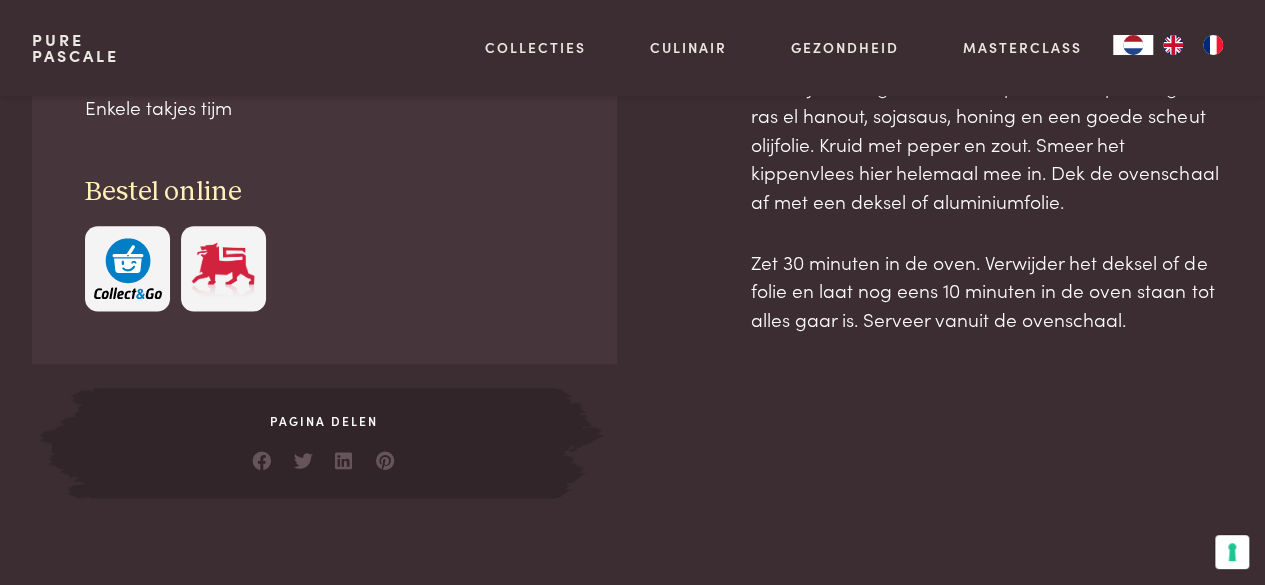 drag, startPoint x: 756, startPoint y: 169, endPoint x: 1143, endPoint y: 371, distance: 436.54666 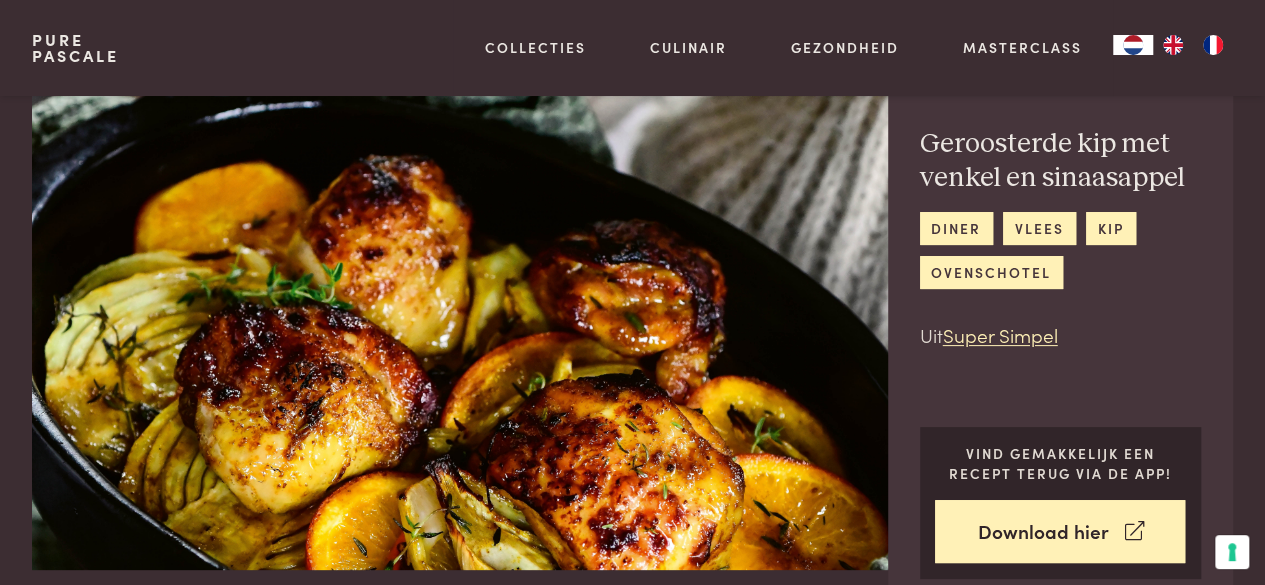 scroll, scrollTop: 0, scrollLeft: 0, axis: both 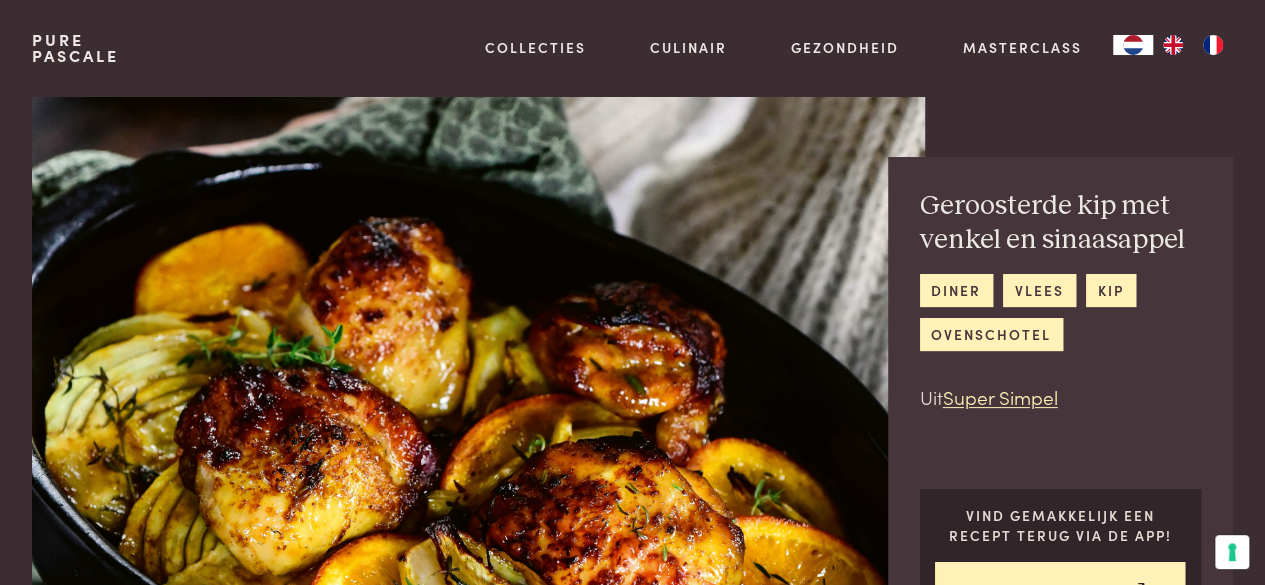 click at bounding box center (478, 364) 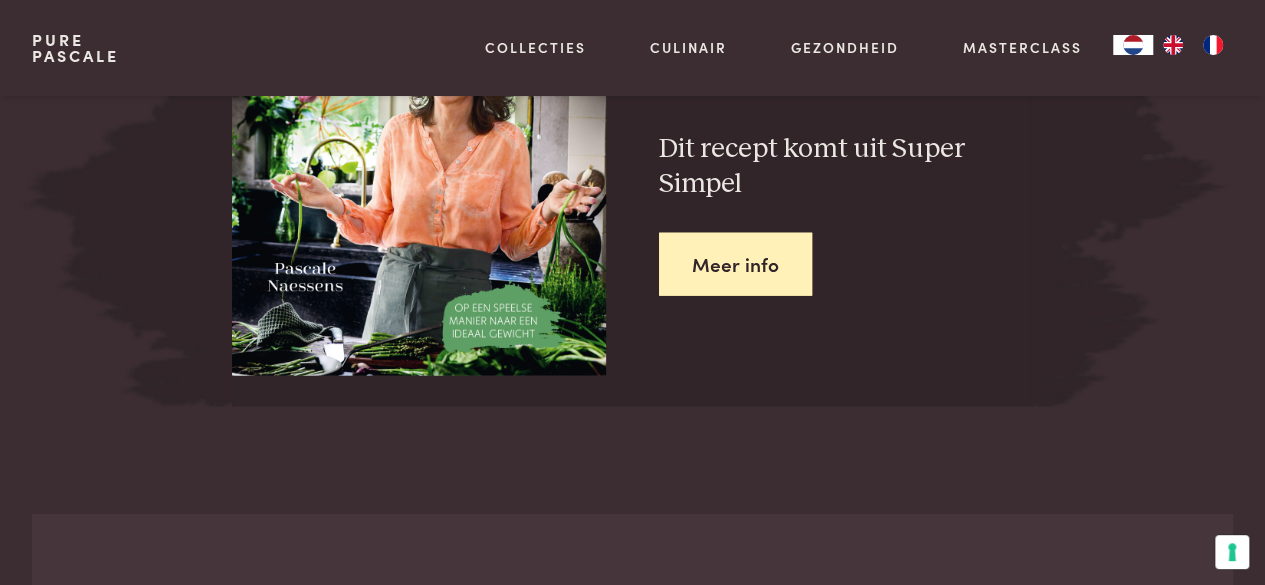 scroll, scrollTop: 2400, scrollLeft: 0, axis: vertical 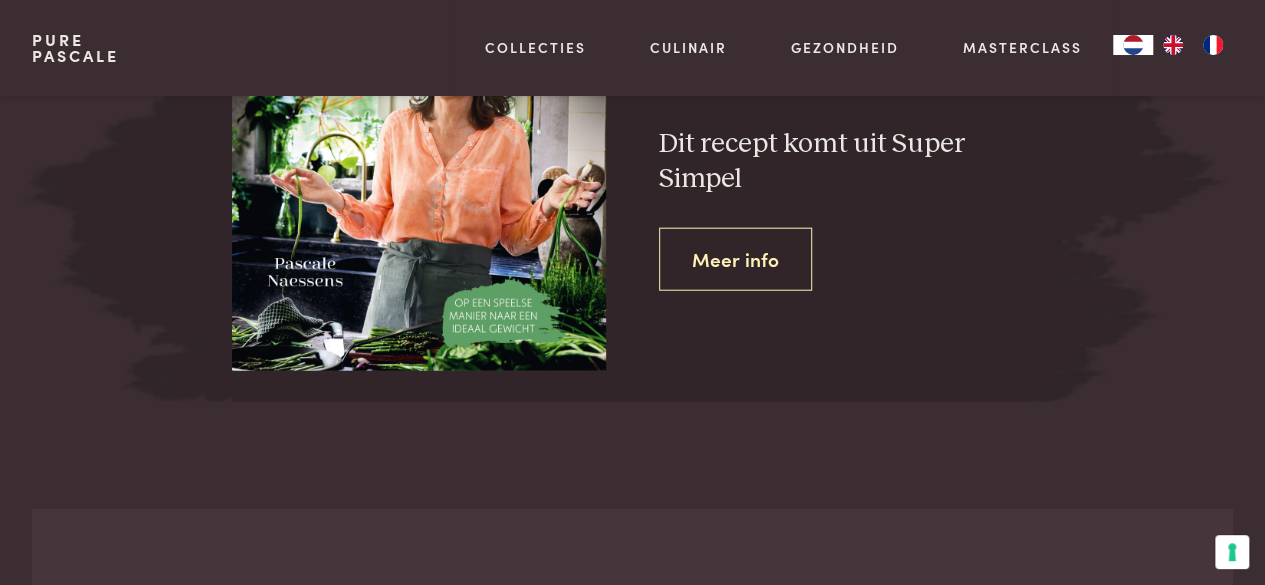 click on "Meer info" at bounding box center (735, 259) 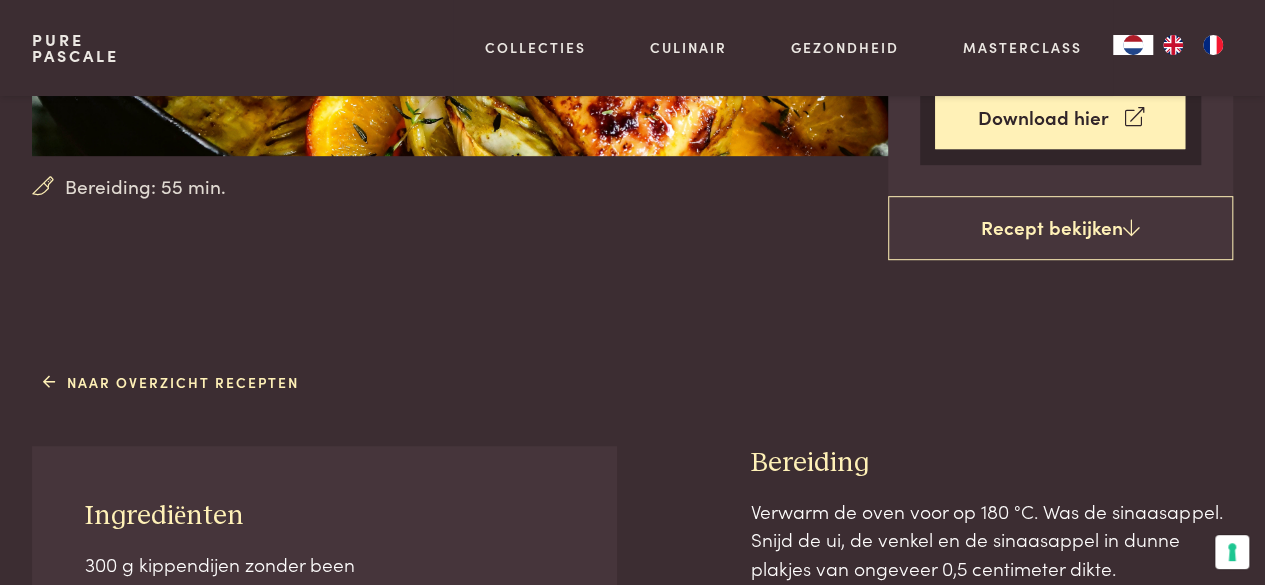 scroll, scrollTop: 500, scrollLeft: 0, axis: vertical 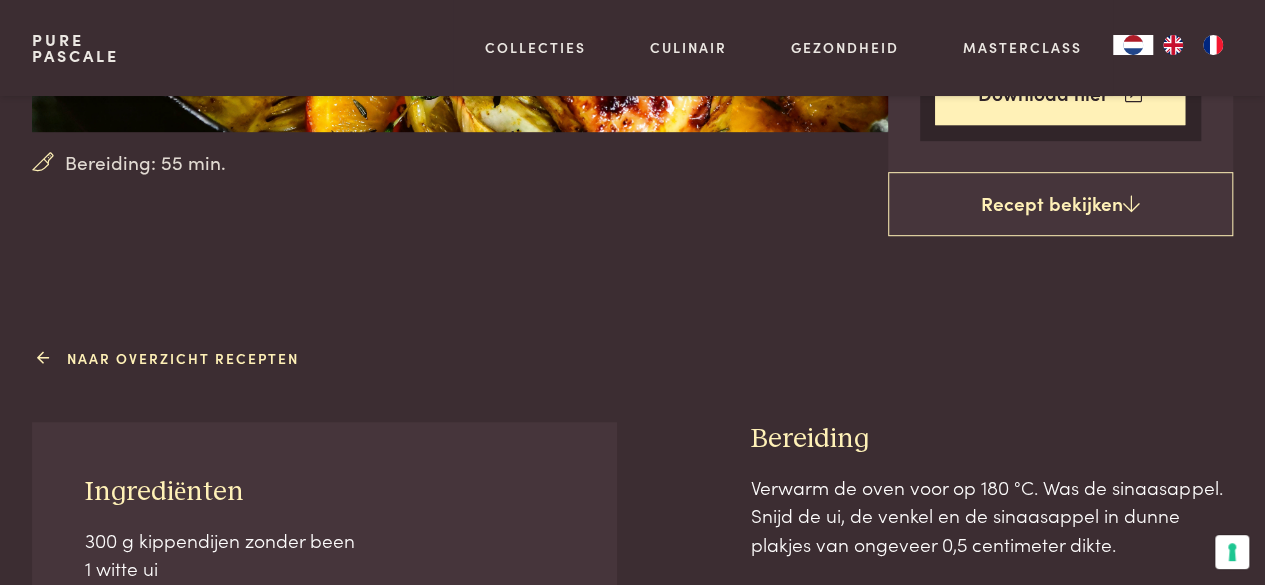 click on "Naar overzicht recepten" at bounding box center (171, 358) 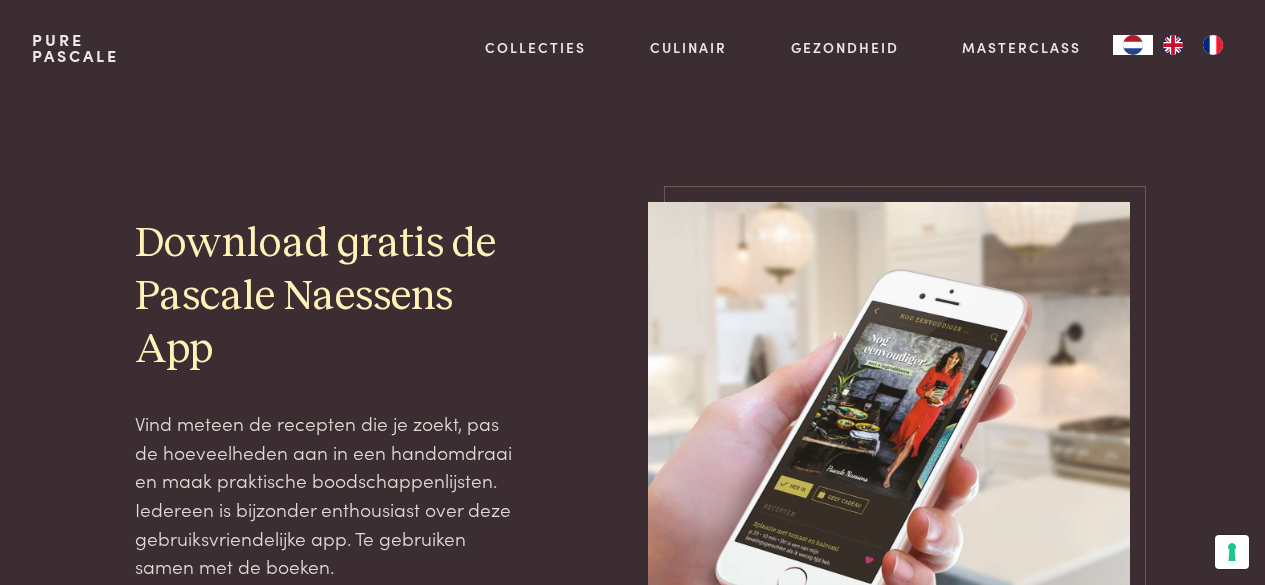 scroll, scrollTop: 0, scrollLeft: 0, axis: both 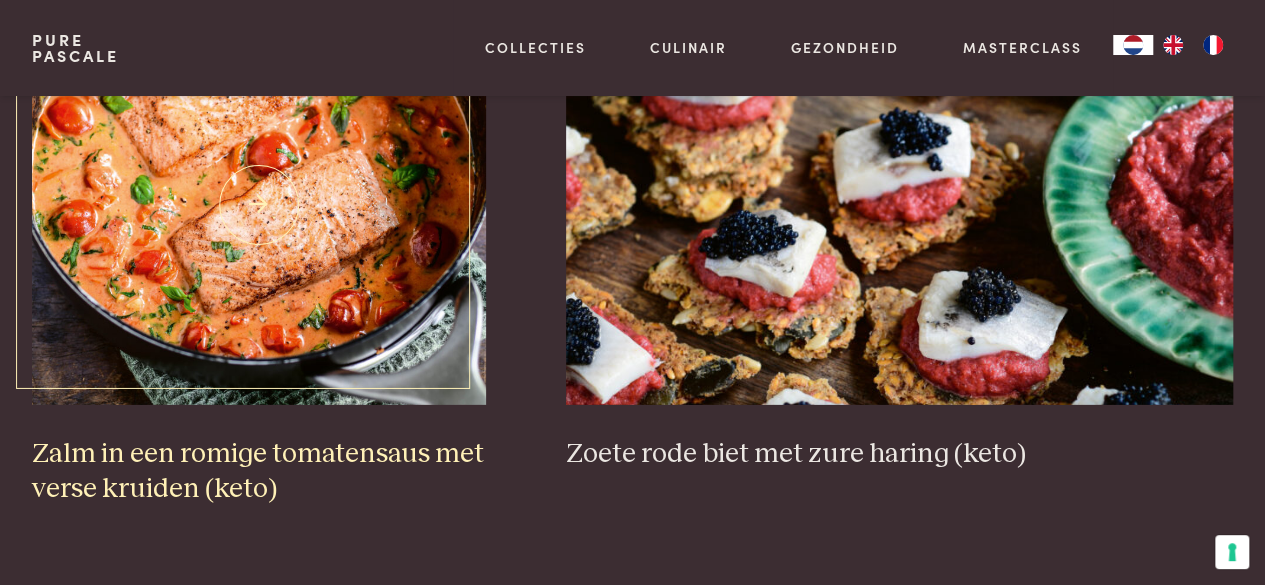 click at bounding box center (259, 205) 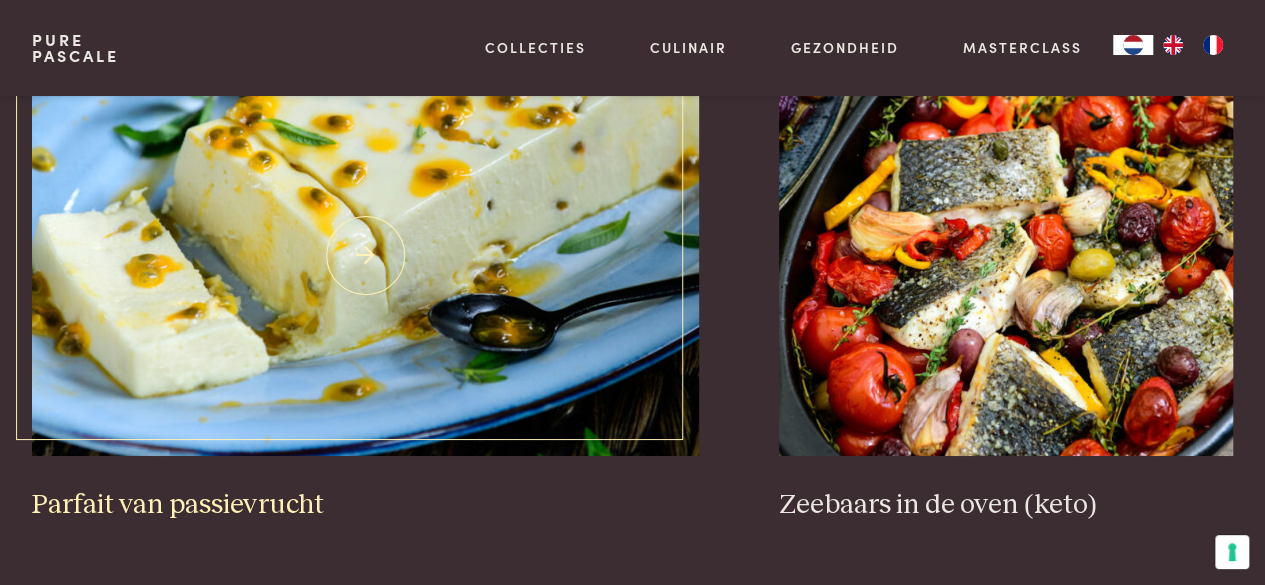 scroll, scrollTop: 3400, scrollLeft: 0, axis: vertical 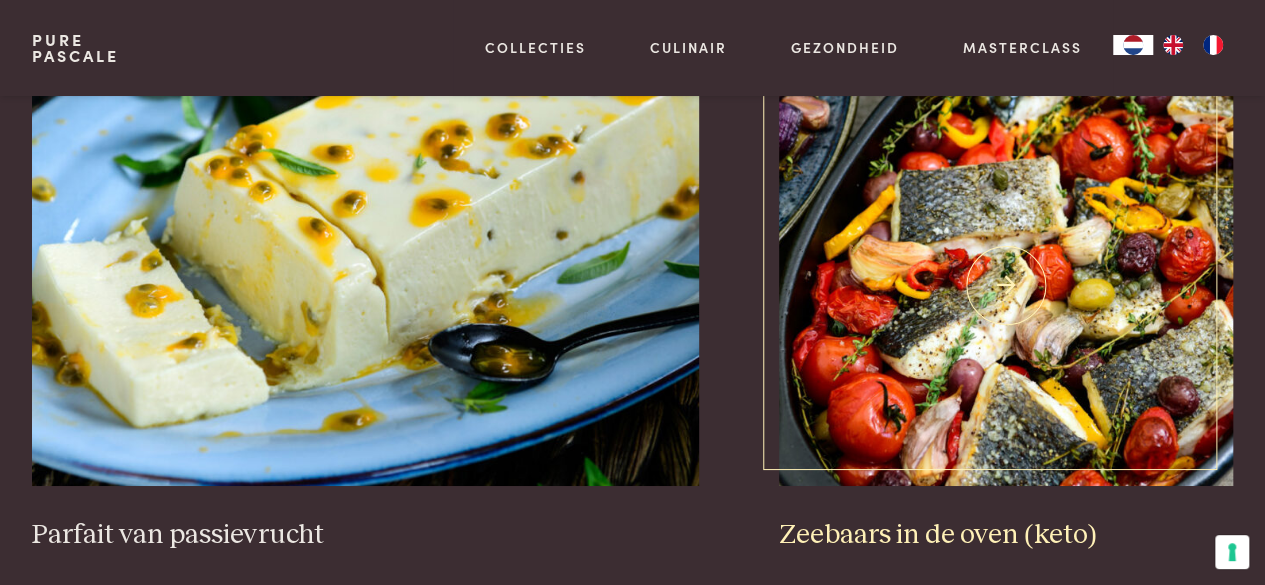 click at bounding box center (1006, 286) 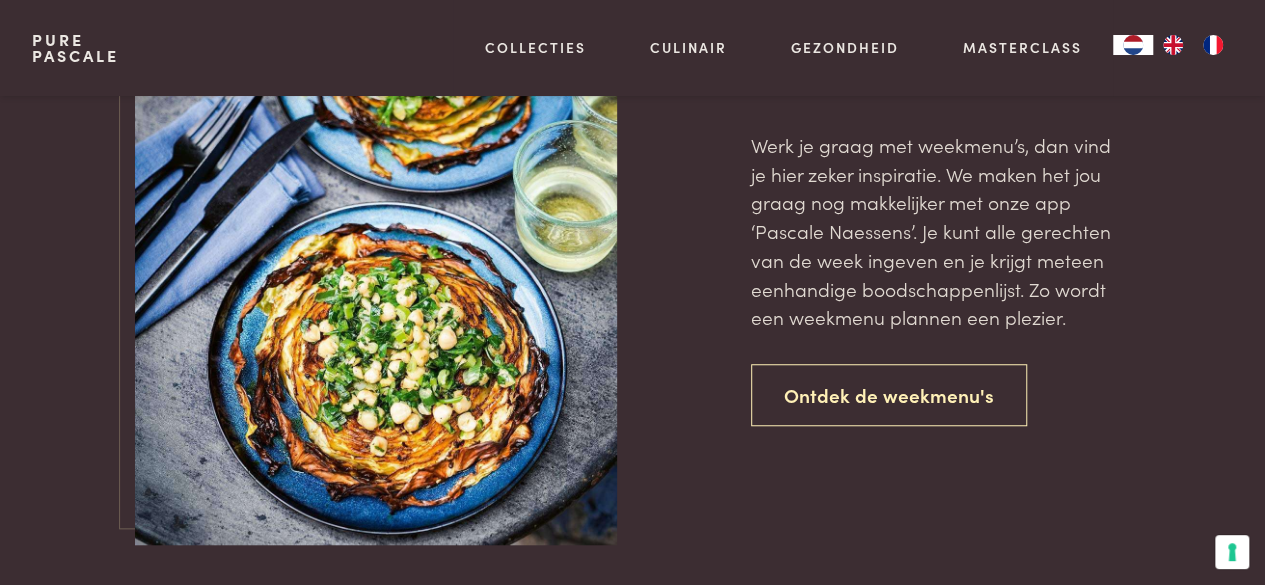 scroll, scrollTop: 4400, scrollLeft: 0, axis: vertical 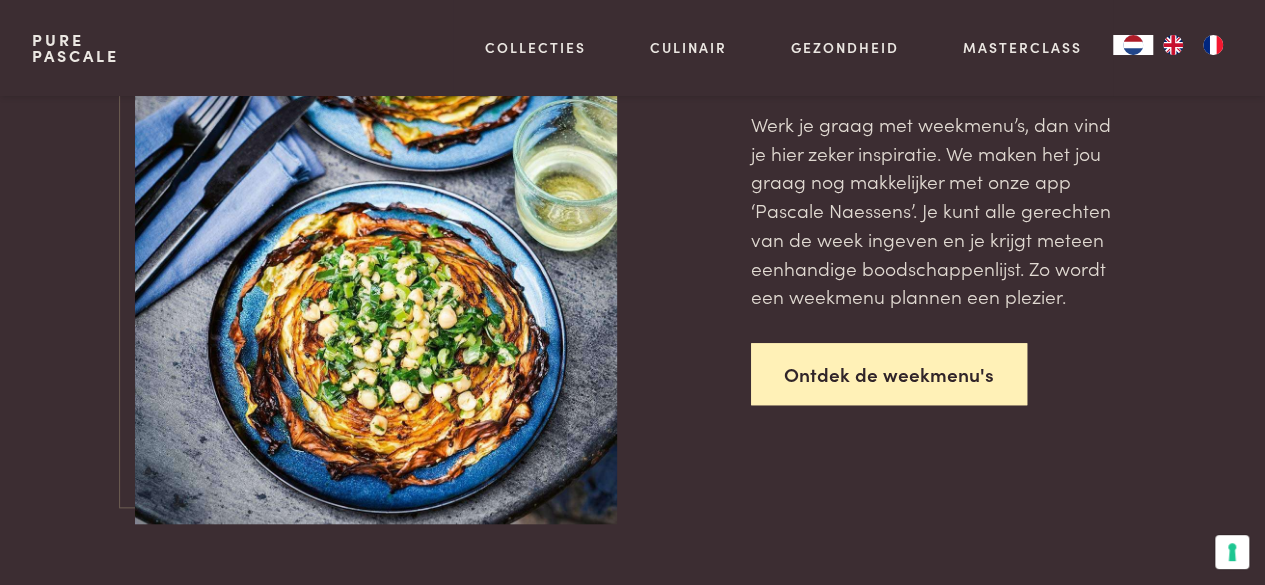 click on "Ontdek de weekmenu's" at bounding box center [889, 374] 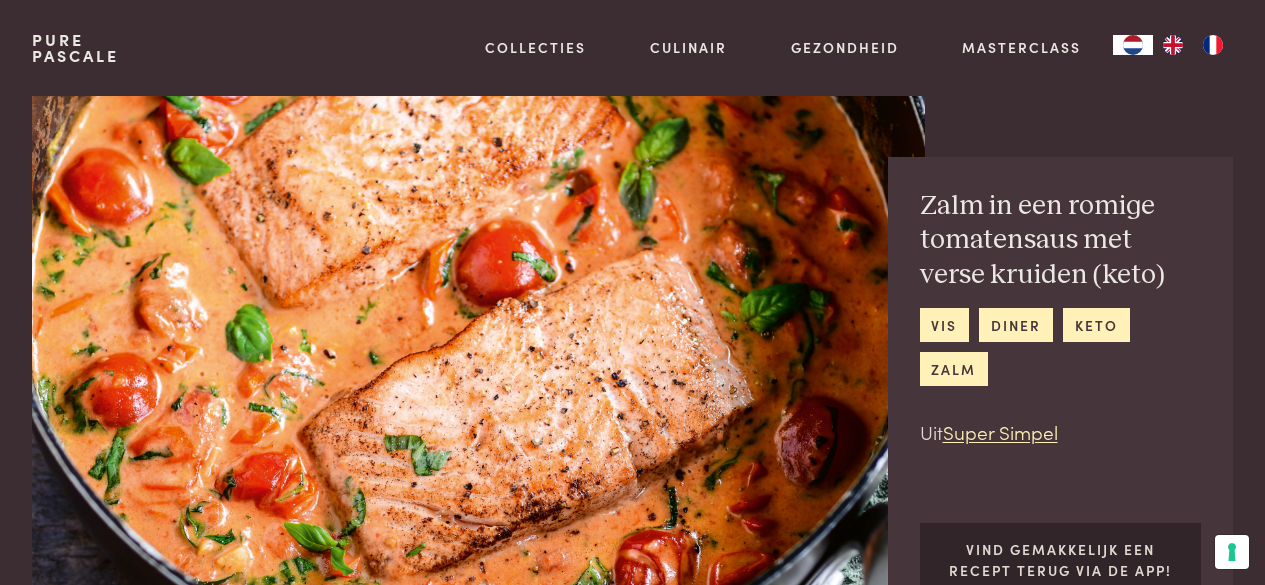 scroll, scrollTop: 0, scrollLeft: 0, axis: both 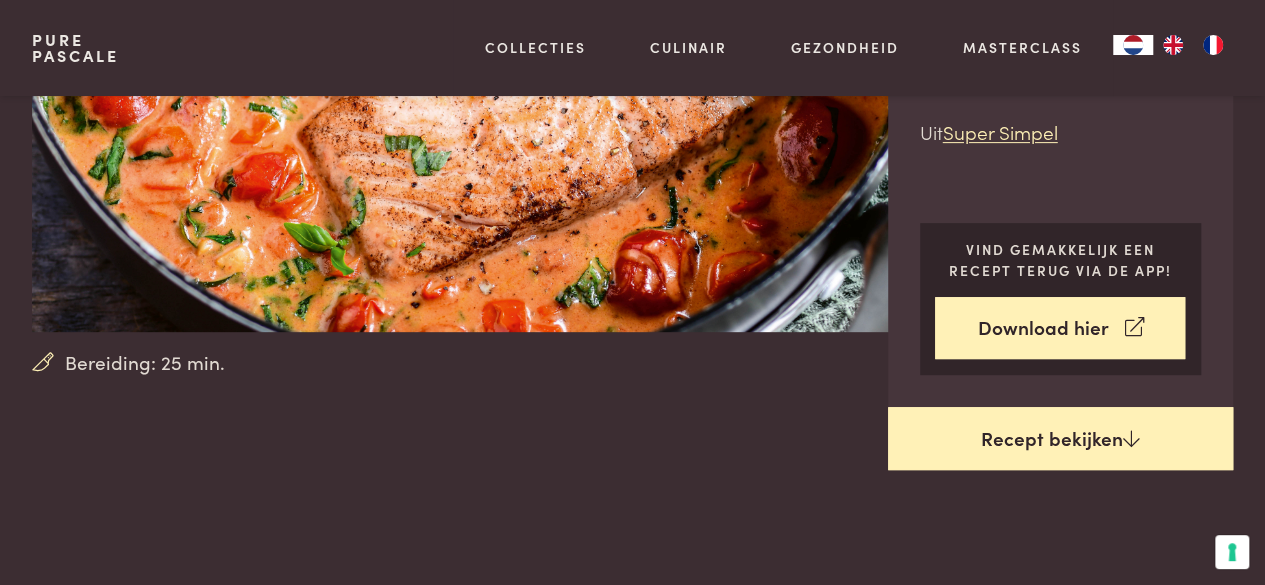 click on "Recept bekijken" at bounding box center (1061, 439) 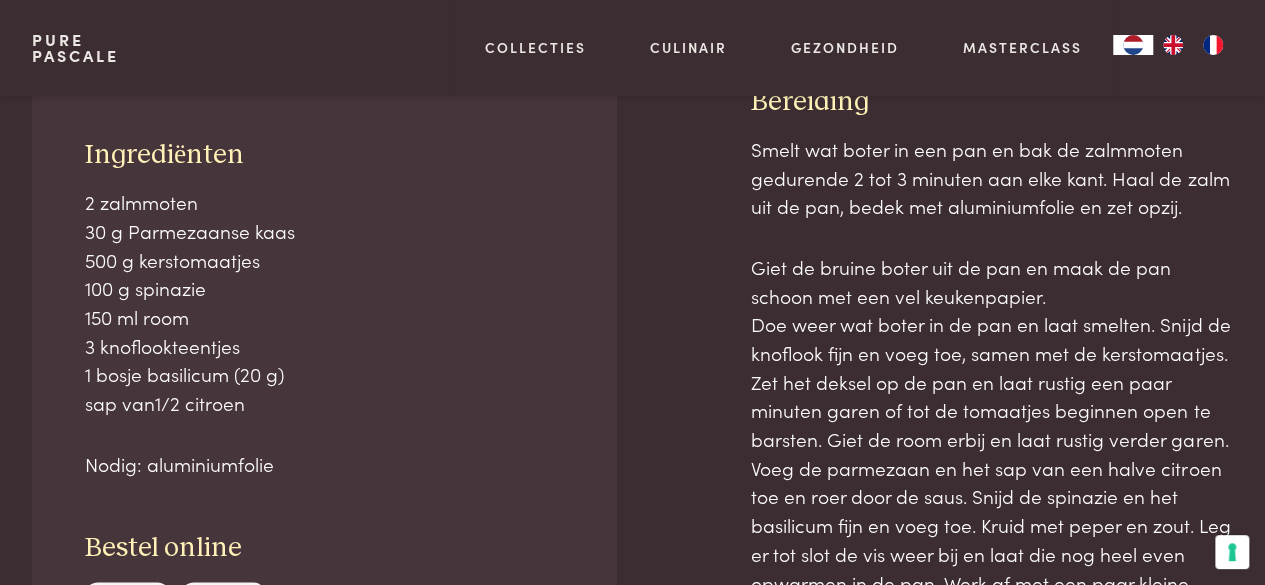 scroll, scrollTop: 873, scrollLeft: 0, axis: vertical 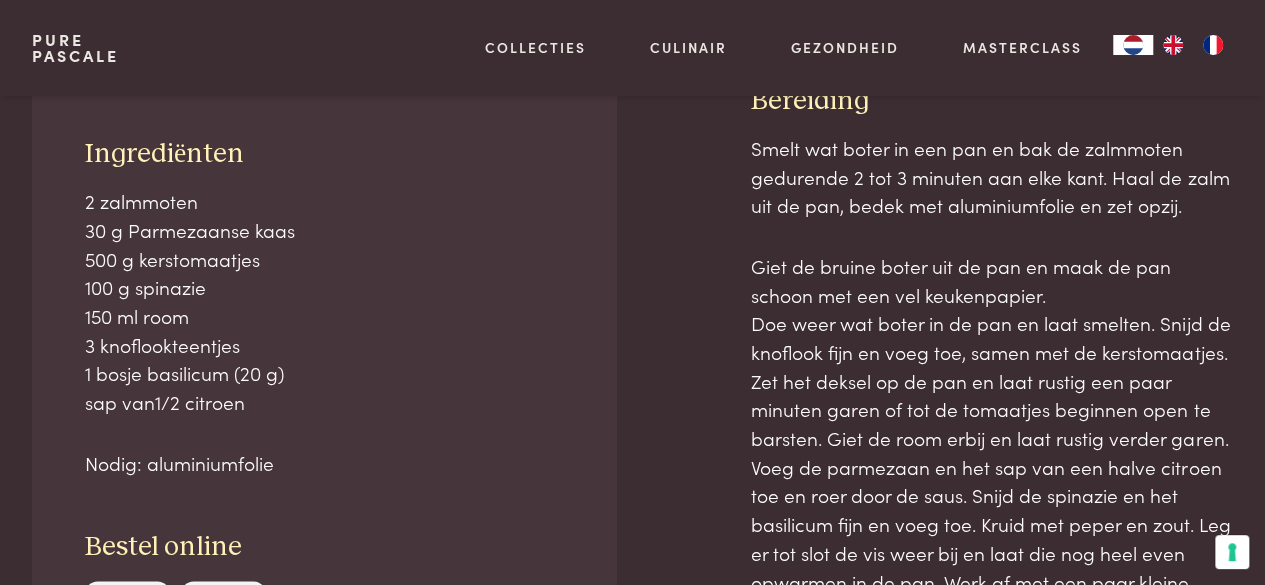 drag, startPoint x: 89, startPoint y: 147, endPoint x: 324, endPoint y: 447, distance: 381.08398 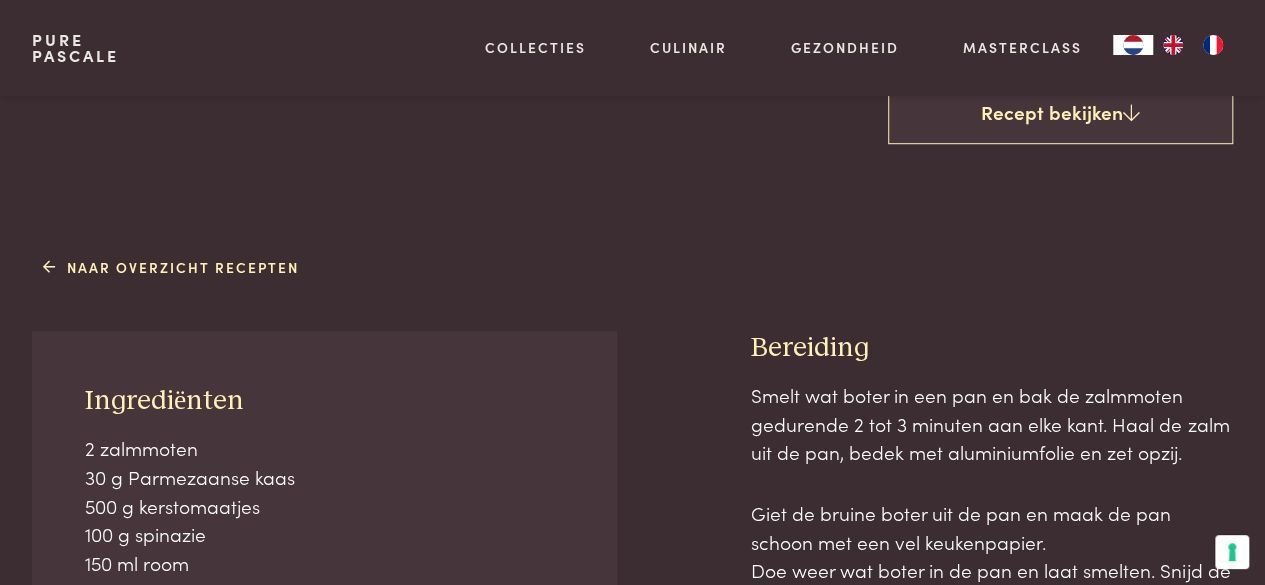scroll, scrollTop: 773, scrollLeft: 0, axis: vertical 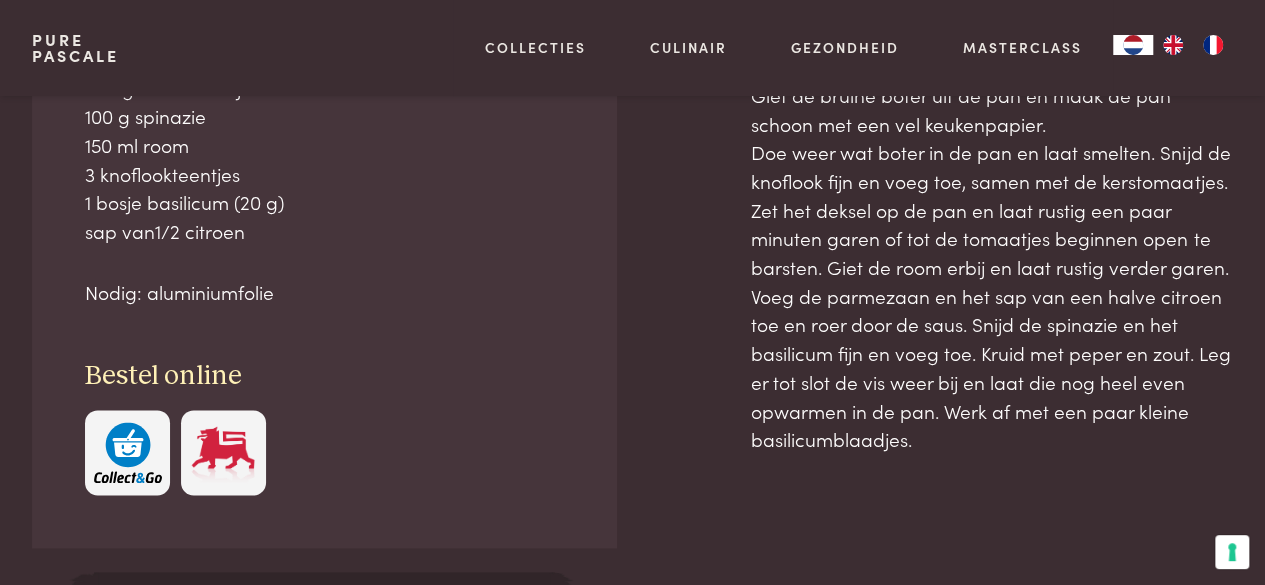 drag, startPoint x: 746, startPoint y: 195, endPoint x: 1136, endPoint y: 521, distance: 508.307 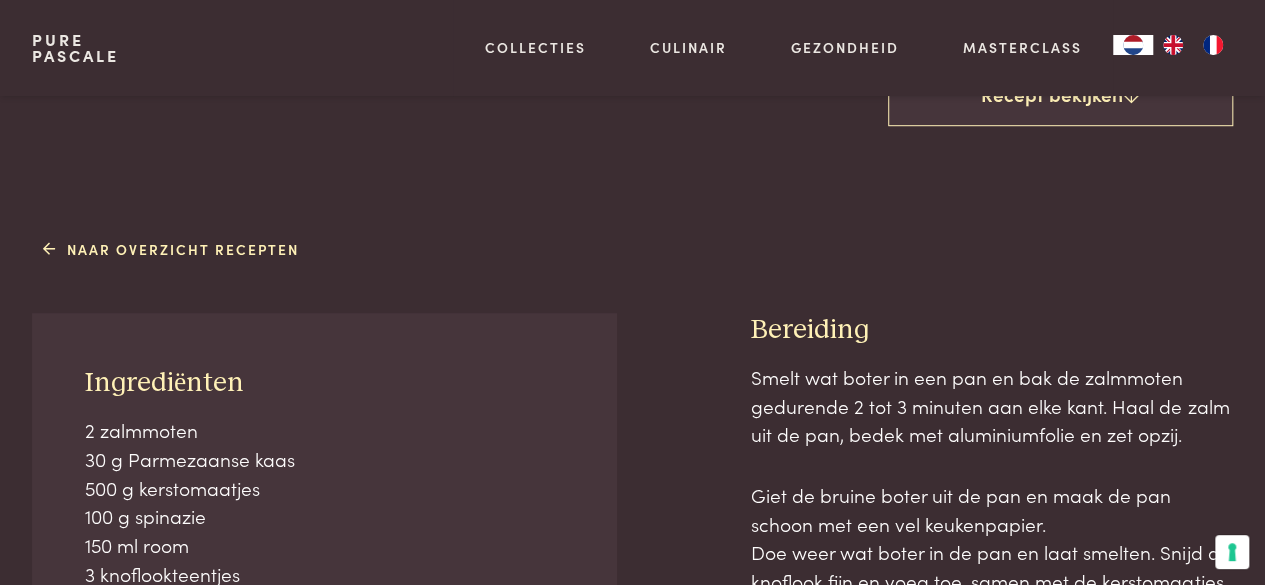 scroll, scrollTop: 0, scrollLeft: 0, axis: both 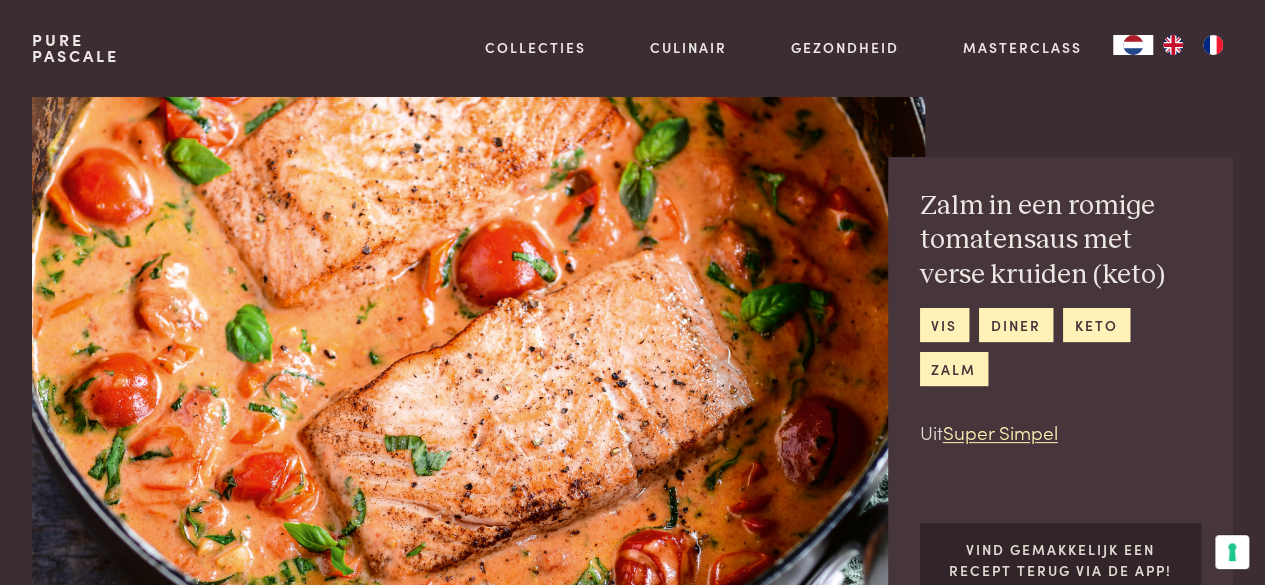 click at bounding box center (478, 364) 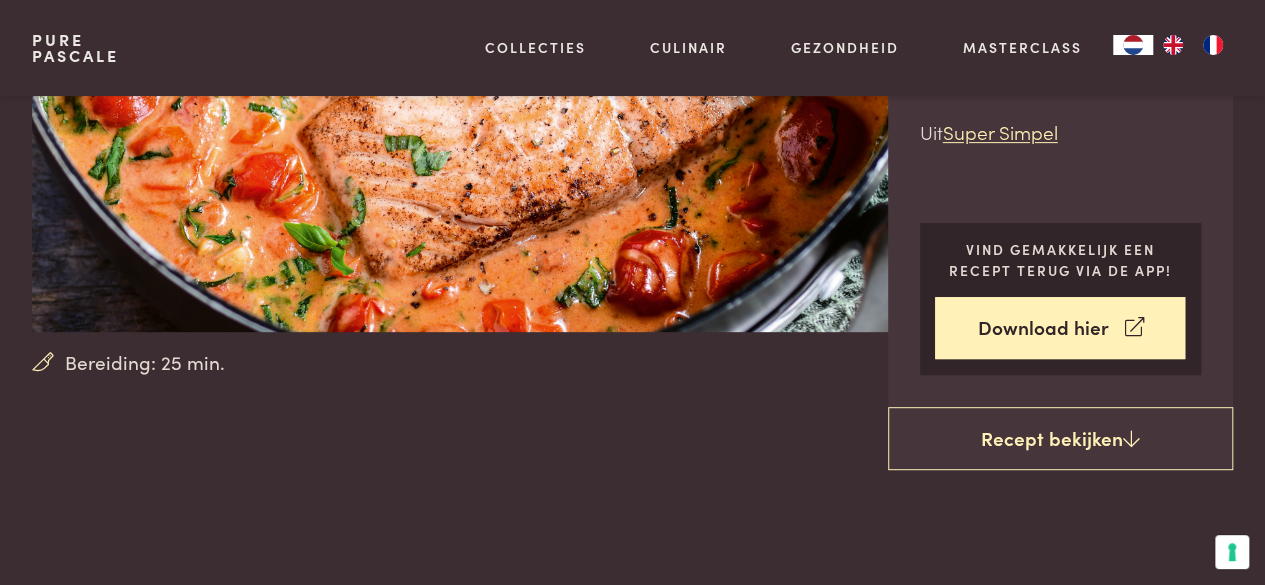 scroll, scrollTop: 0, scrollLeft: 0, axis: both 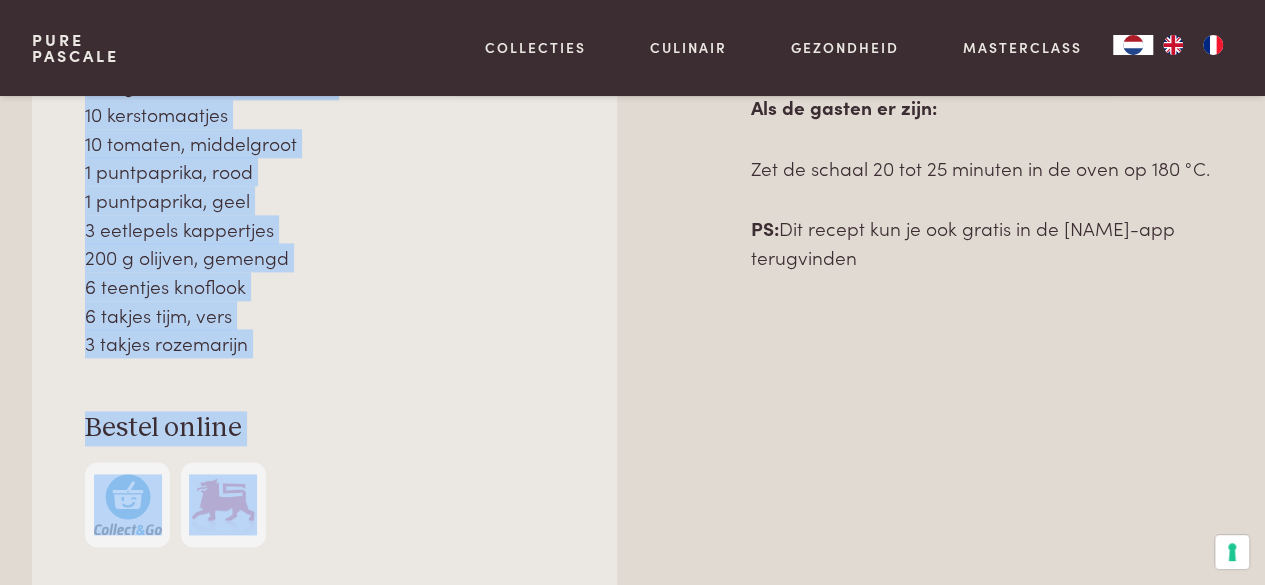 drag, startPoint x: 88, startPoint y: 189, endPoint x: 463, endPoint y: 327, distance: 399.58603 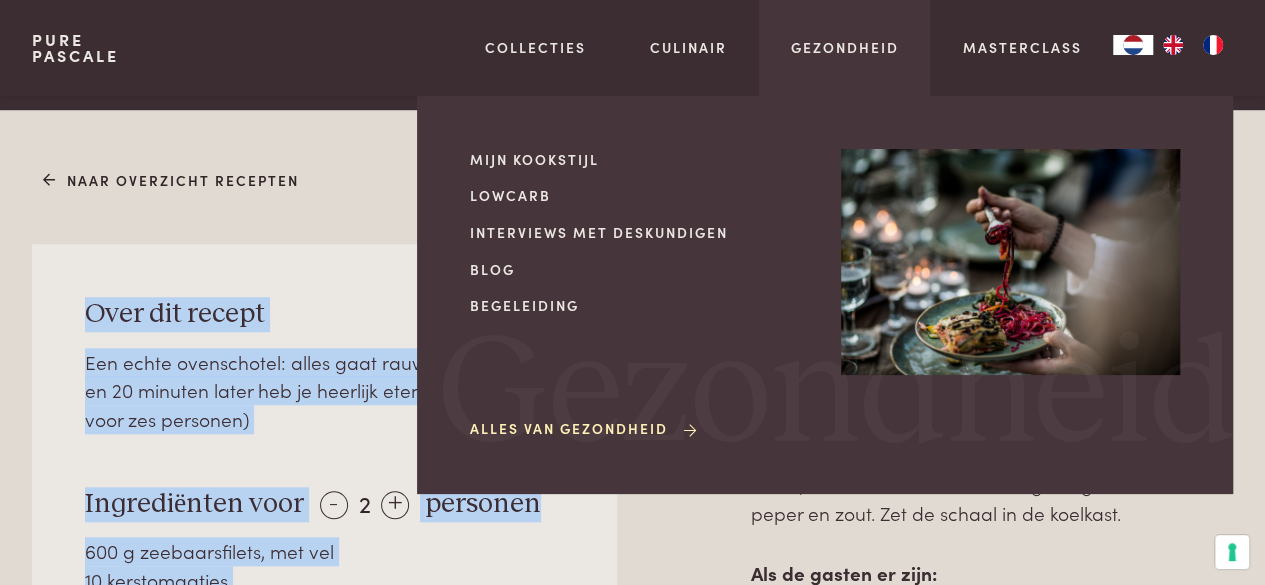 scroll, scrollTop: 644, scrollLeft: 0, axis: vertical 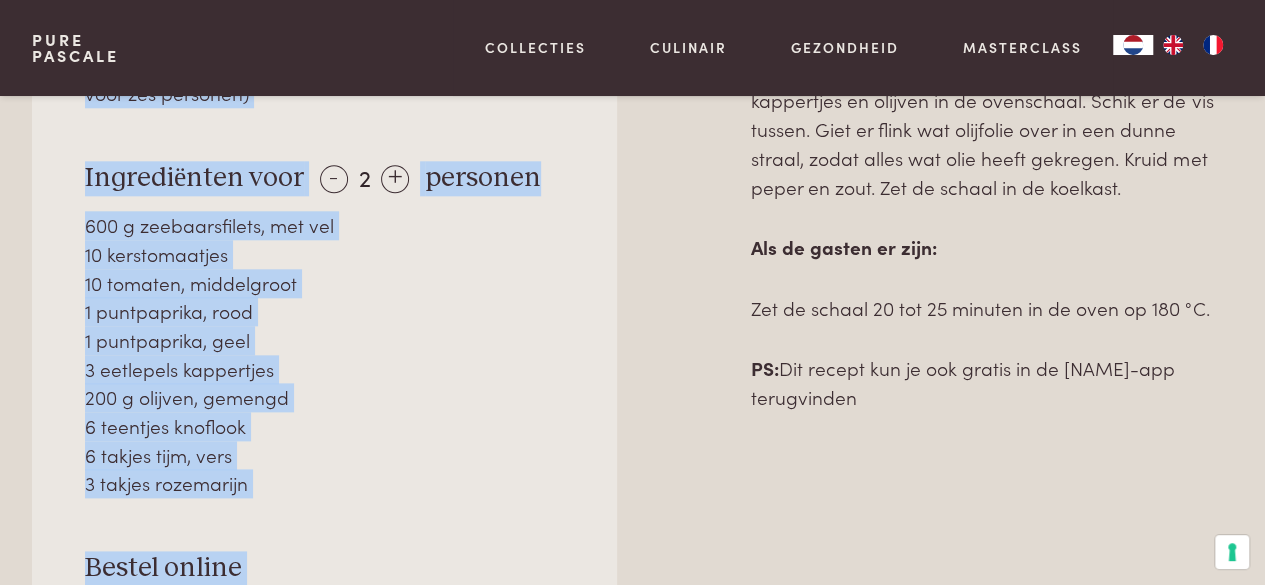 drag, startPoint x: 752, startPoint y: 287, endPoint x: 969, endPoint y: 410, distance: 249.43536 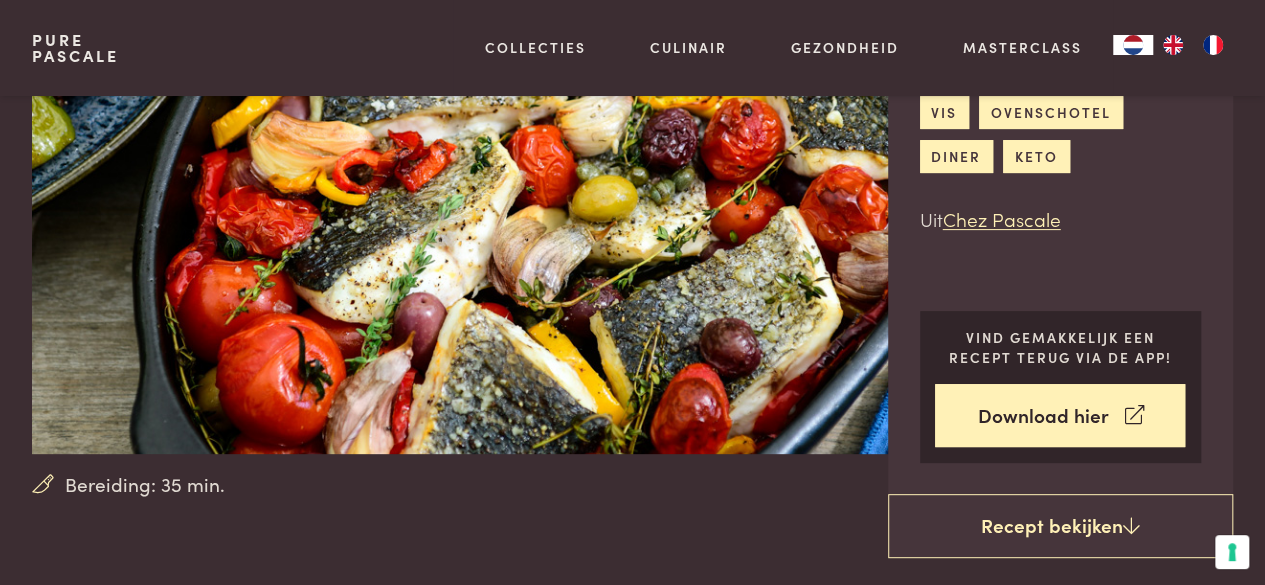 scroll, scrollTop: 0, scrollLeft: 0, axis: both 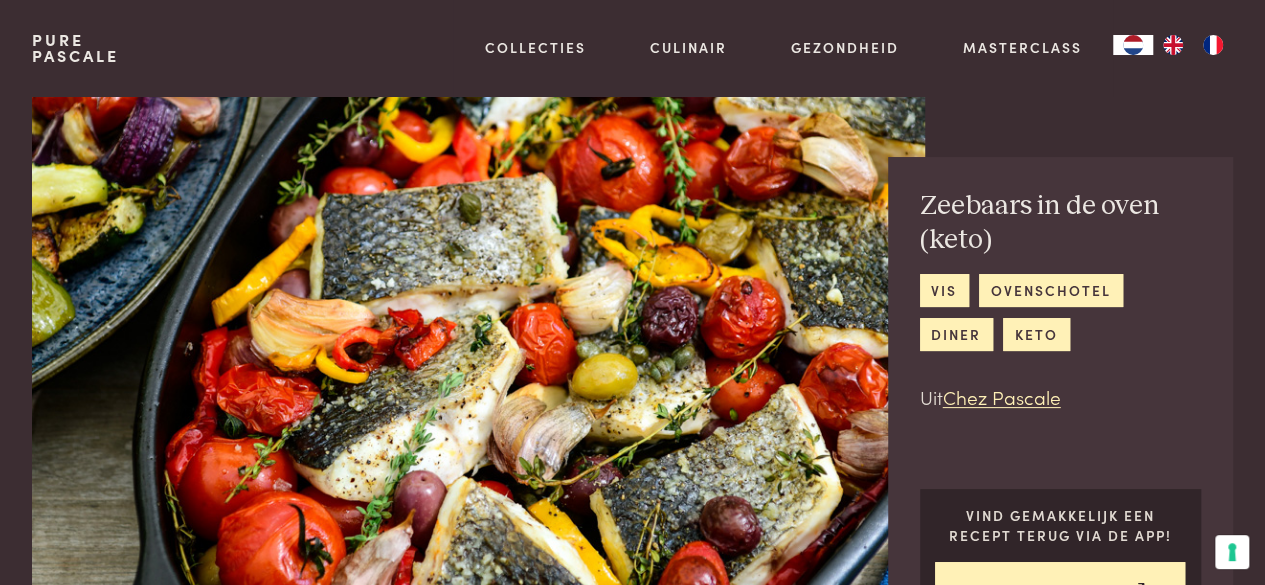 click at bounding box center [478, 364] 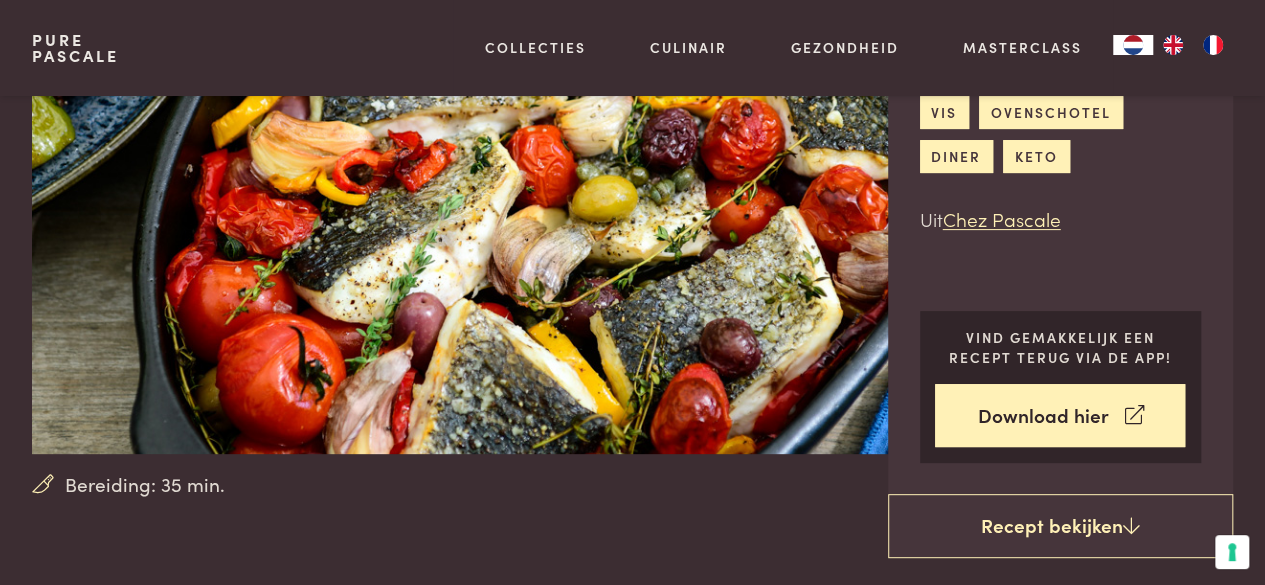 scroll, scrollTop: 0, scrollLeft: 0, axis: both 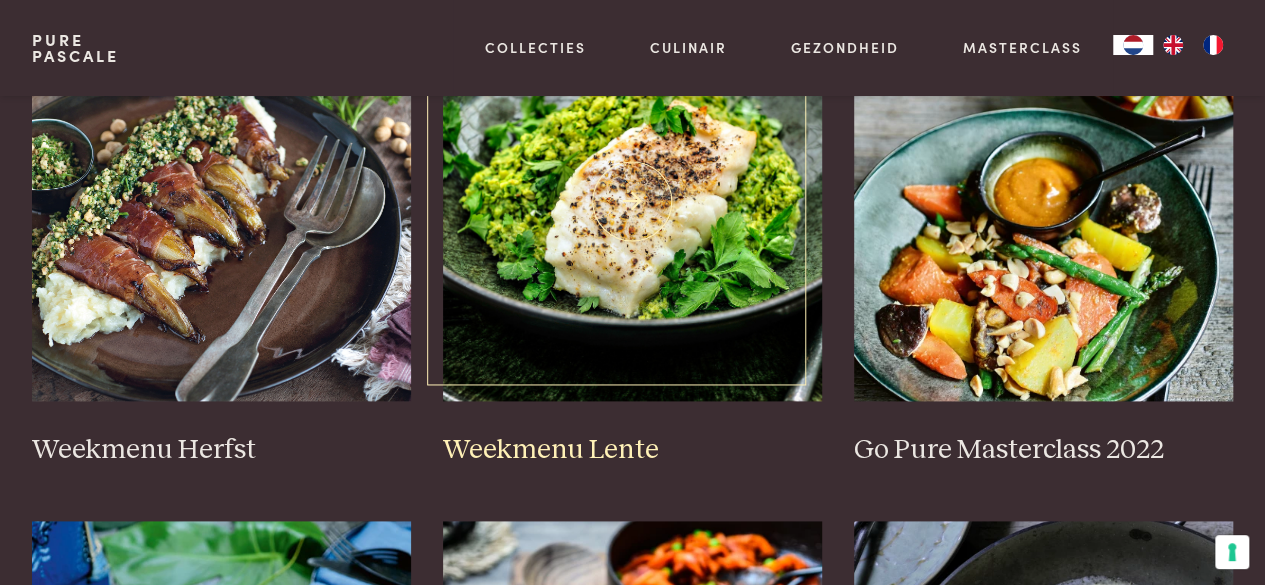 click at bounding box center [632, 201] 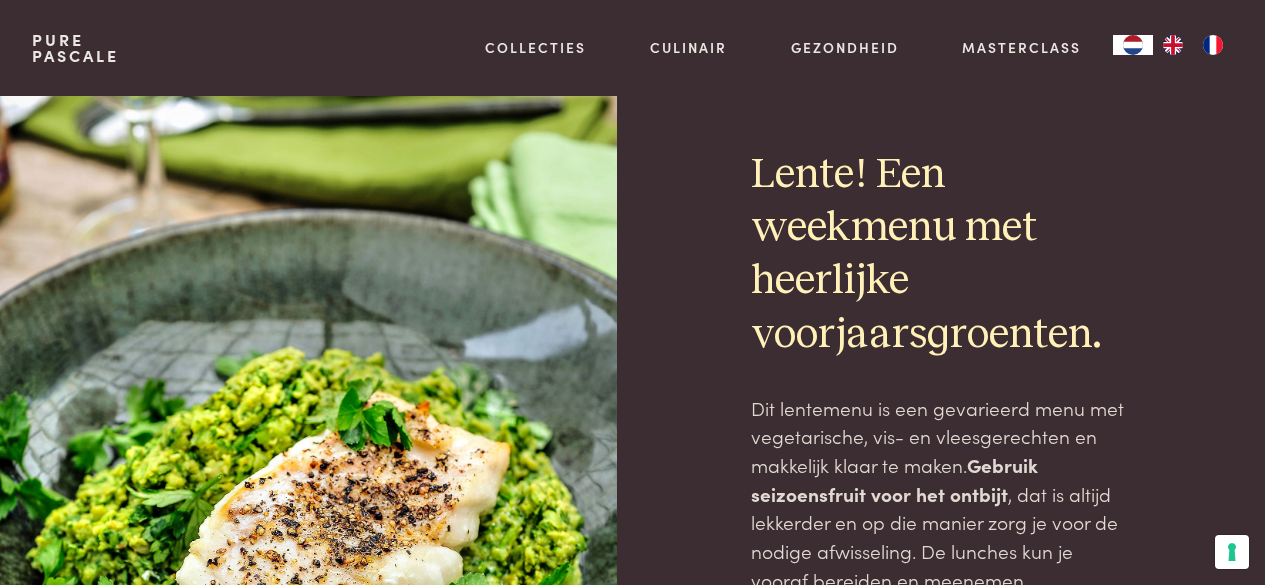 scroll, scrollTop: 0, scrollLeft: 0, axis: both 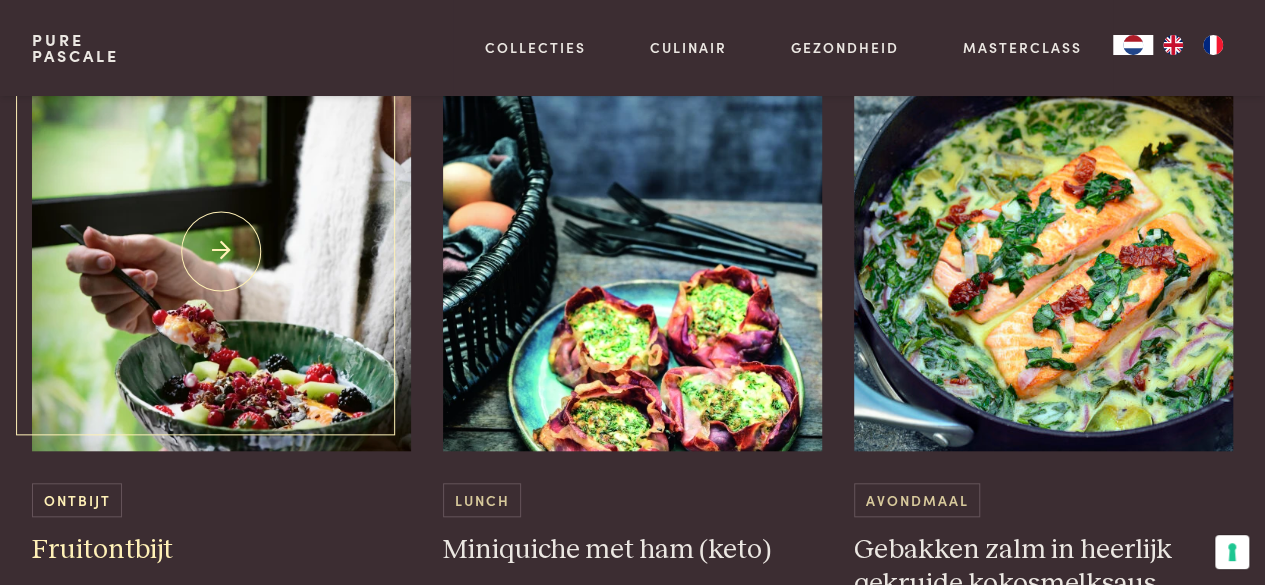 click at bounding box center (221, 251) 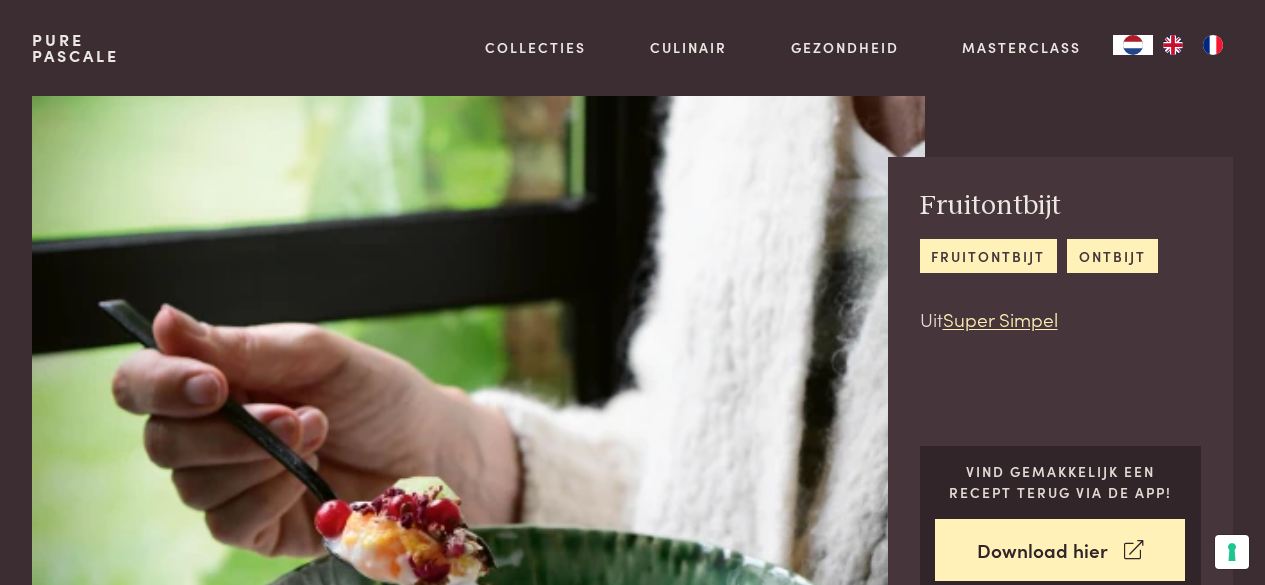 scroll, scrollTop: 0, scrollLeft: 0, axis: both 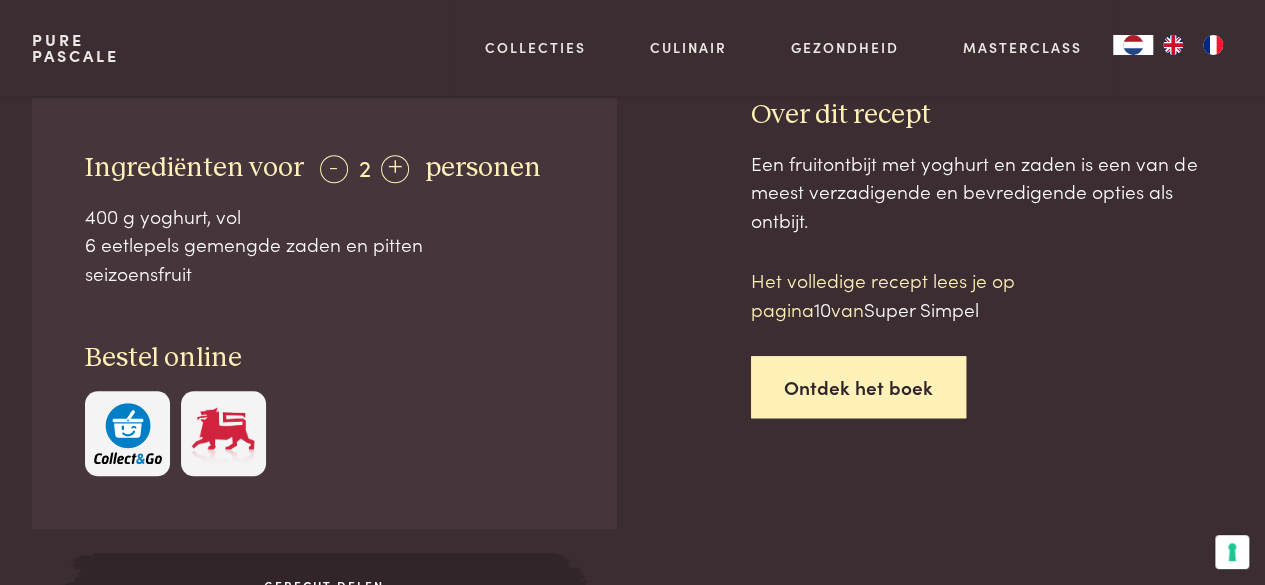 click on "Ontdek het boek" at bounding box center (858, 387) 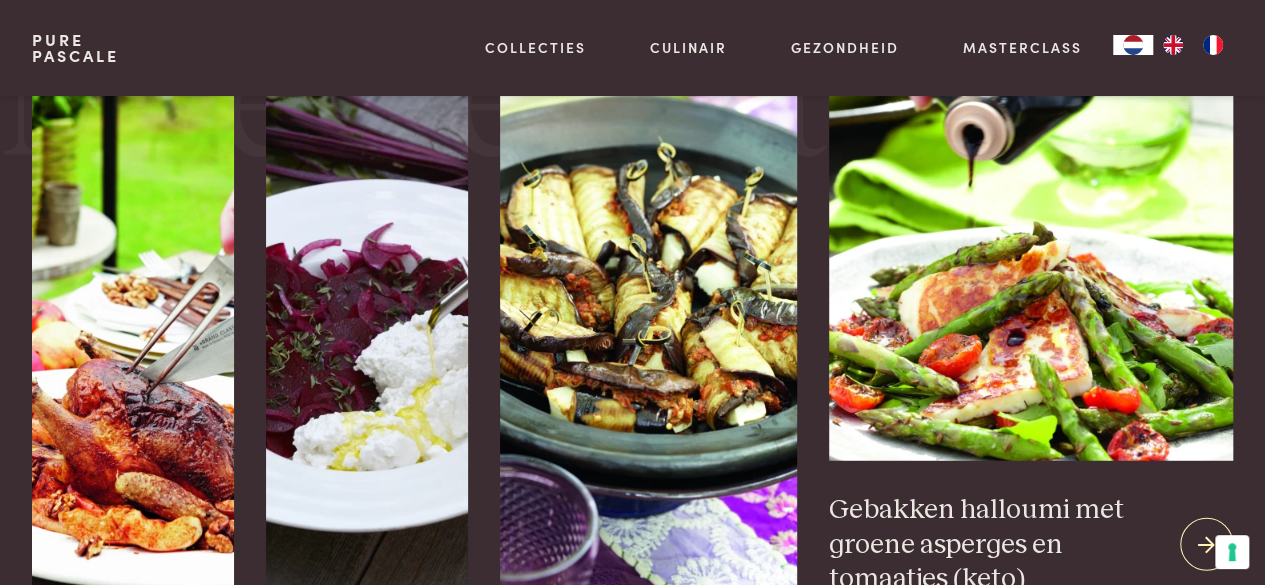 scroll, scrollTop: 2576, scrollLeft: 0, axis: vertical 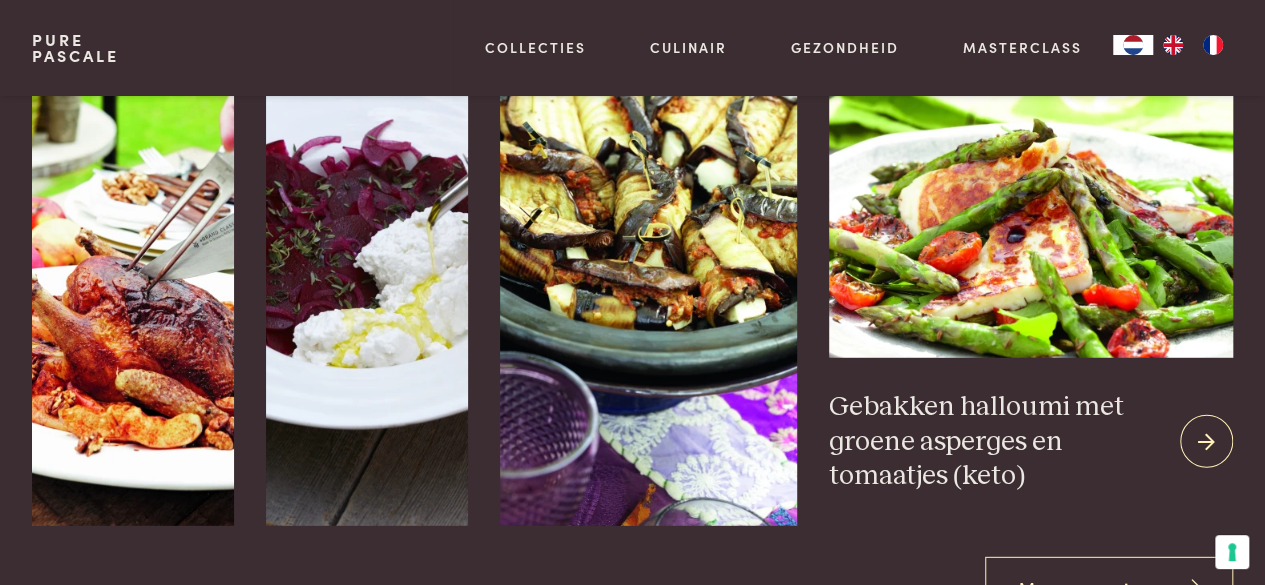 click at bounding box center [1031, 142] 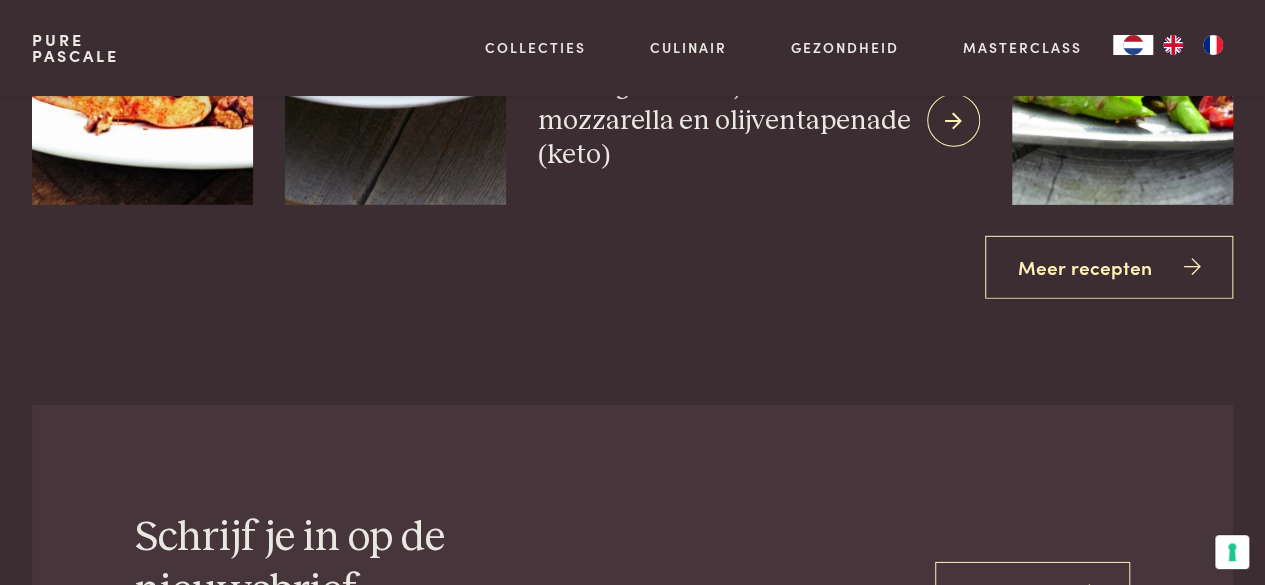 scroll, scrollTop: 2976, scrollLeft: 0, axis: vertical 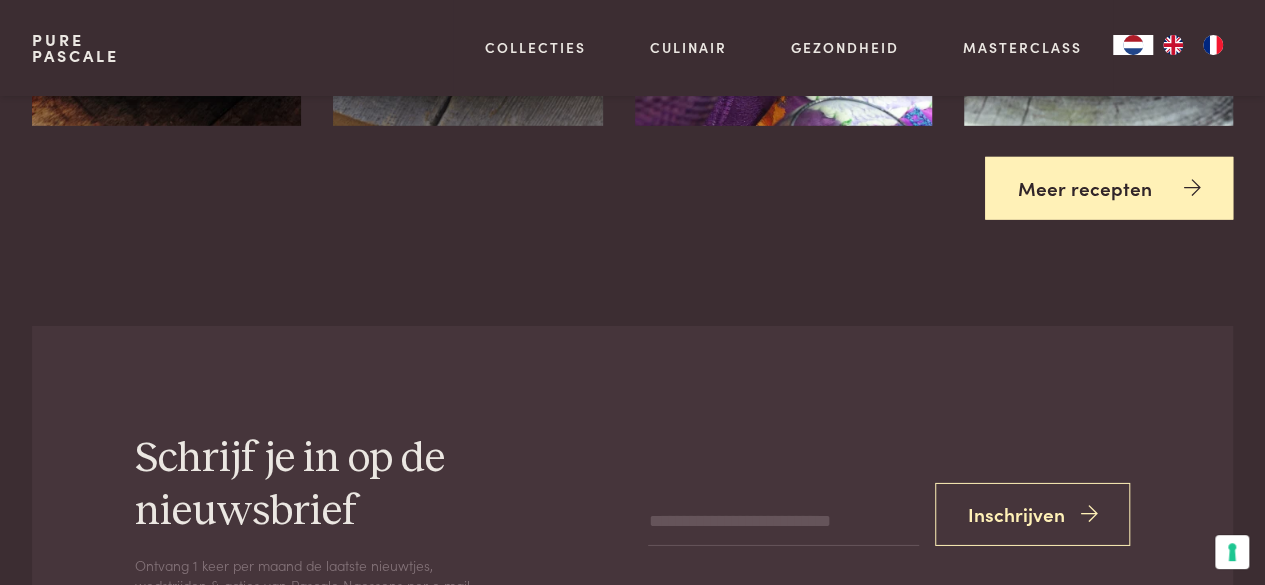 click on "Meer recepten" at bounding box center (1109, 188) 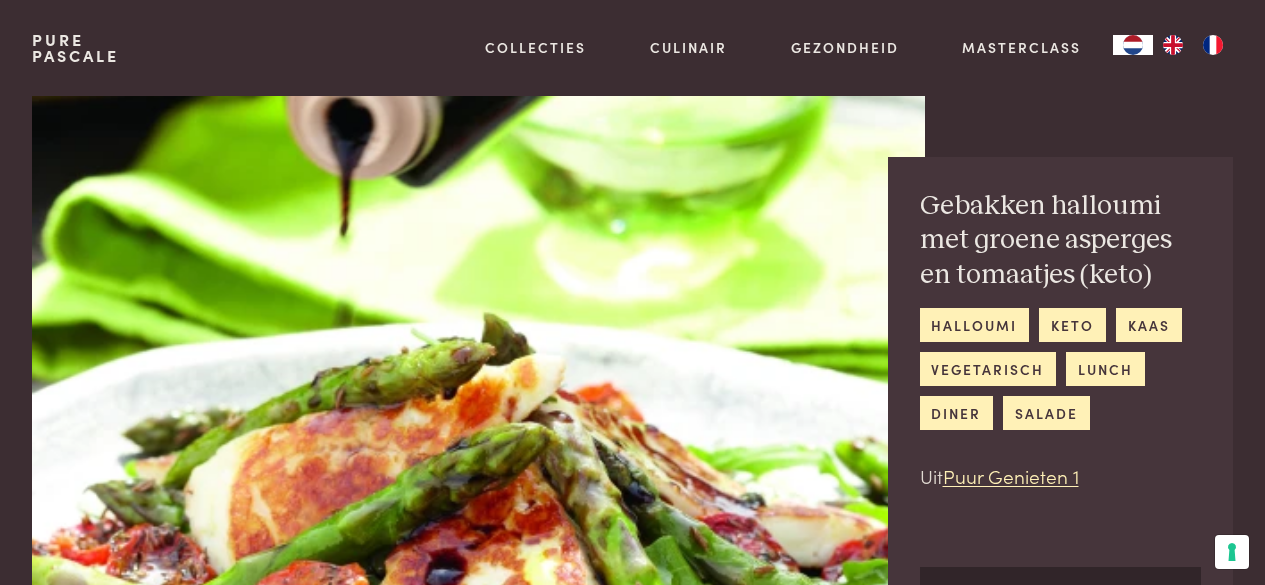 scroll, scrollTop: 0, scrollLeft: 0, axis: both 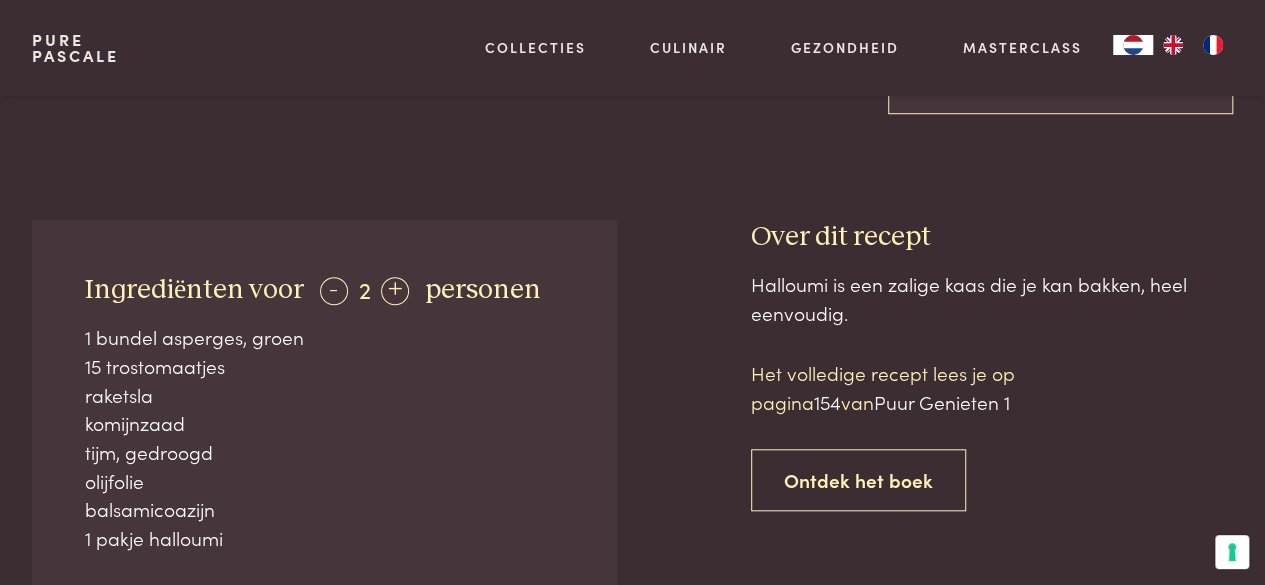 drag, startPoint x: 86, startPoint y: 281, endPoint x: 328, endPoint y: 321, distance: 245.28351 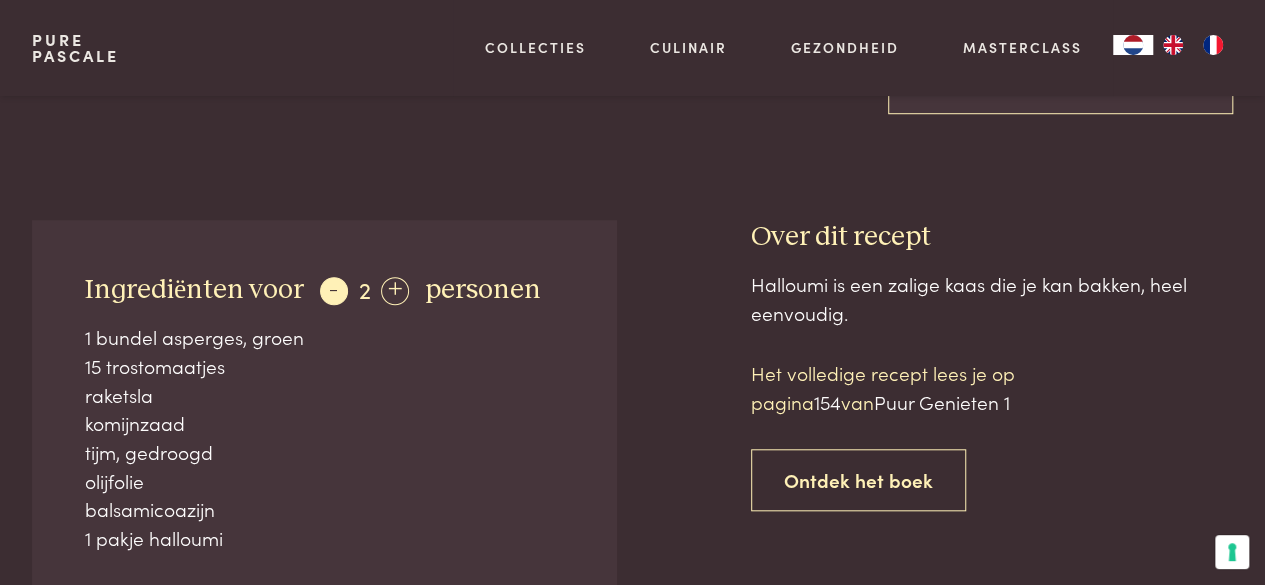 click on "-" at bounding box center [334, 291] 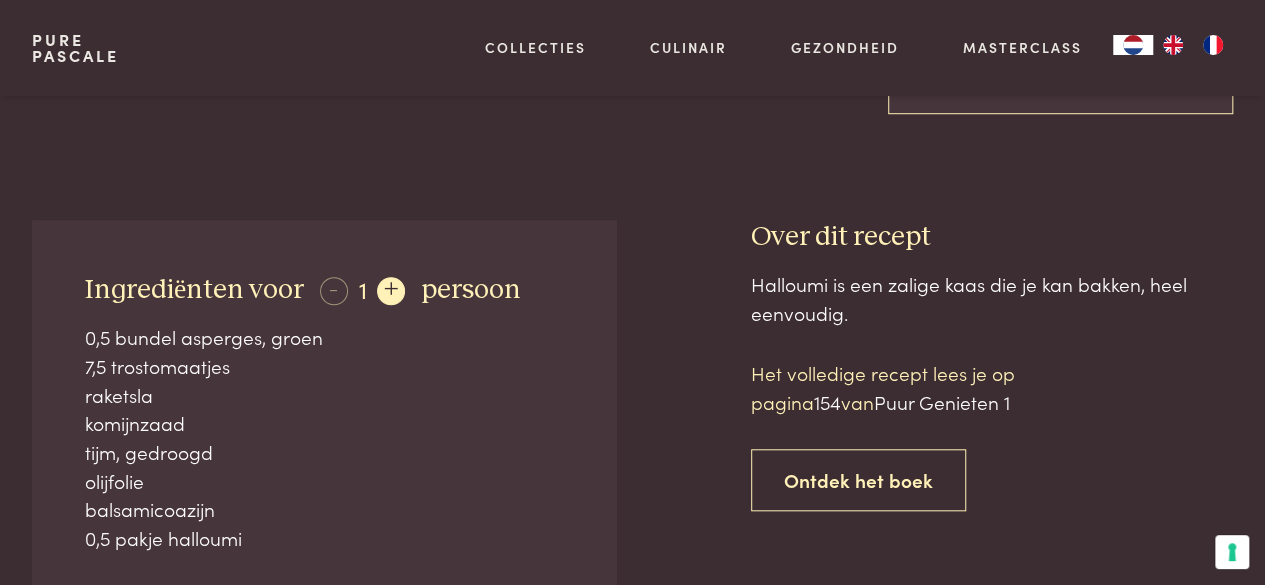 click on "+" at bounding box center (391, 291) 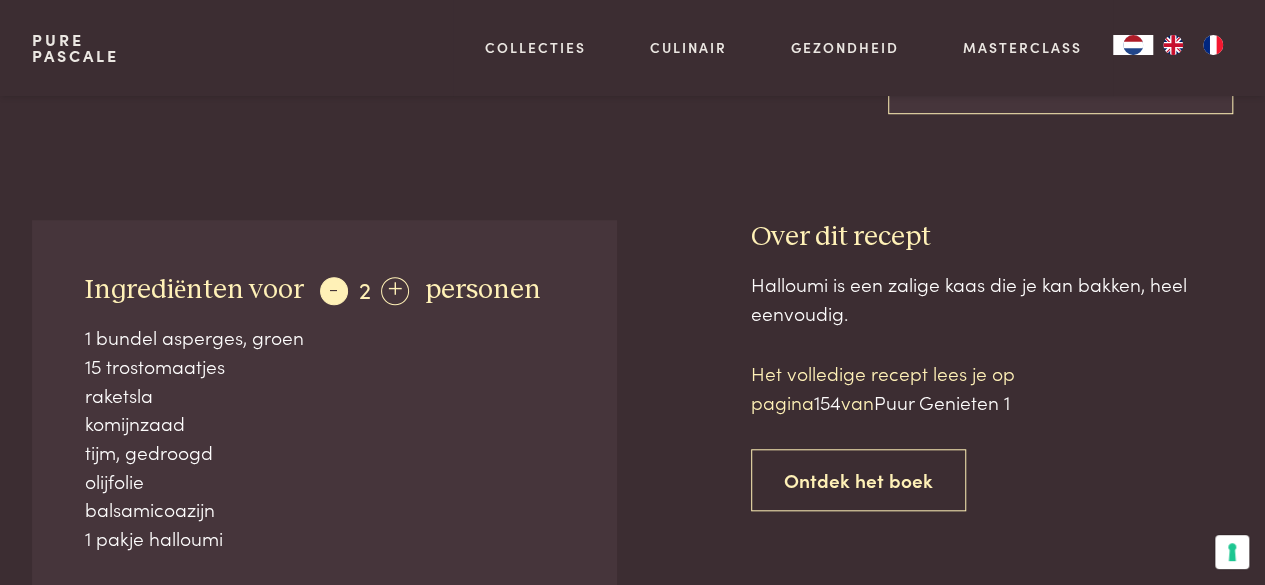 click on "-" at bounding box center [334, 291] 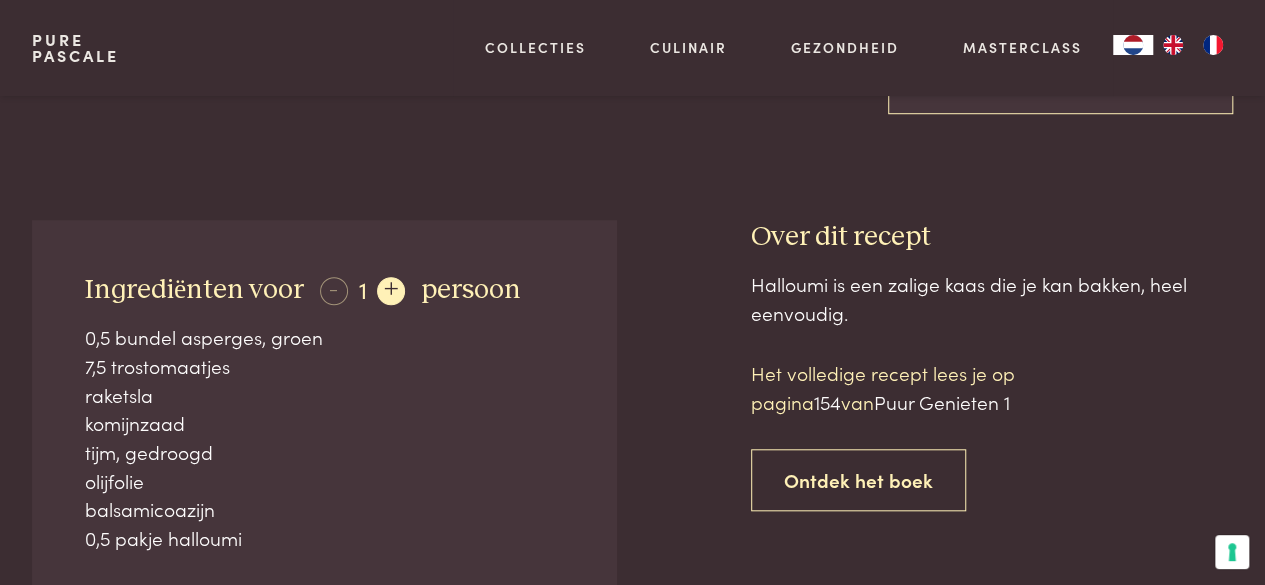 click on "+" at bounding box center [391, 291] 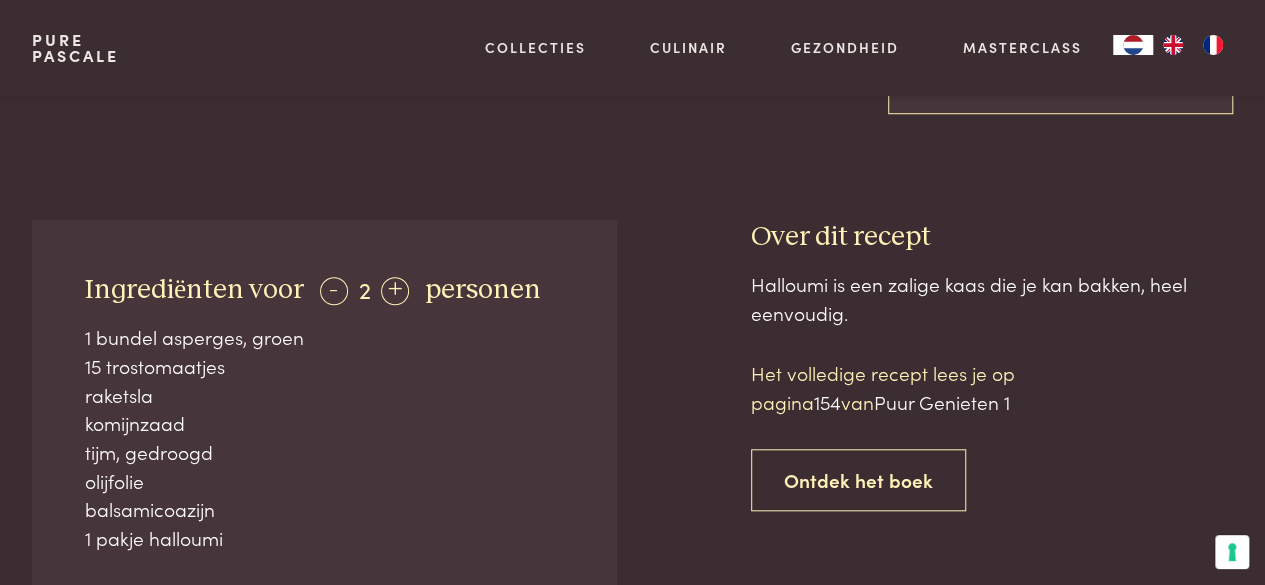 drag, startPoint x: 110, startPoint y: 280, endPoint x: 372, endPoint y: 523, distance: 357.34158 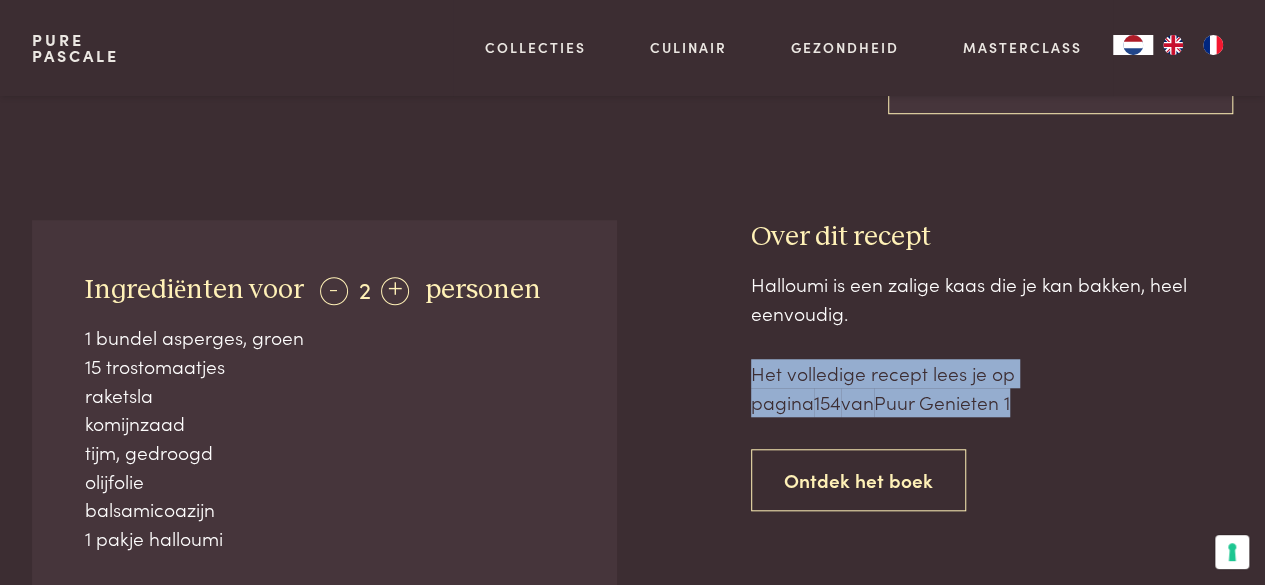 drag, startPoint x: 745, startPoint y: 365, endPoint x: 1031, endPoint y: 403, distance: 288.51343 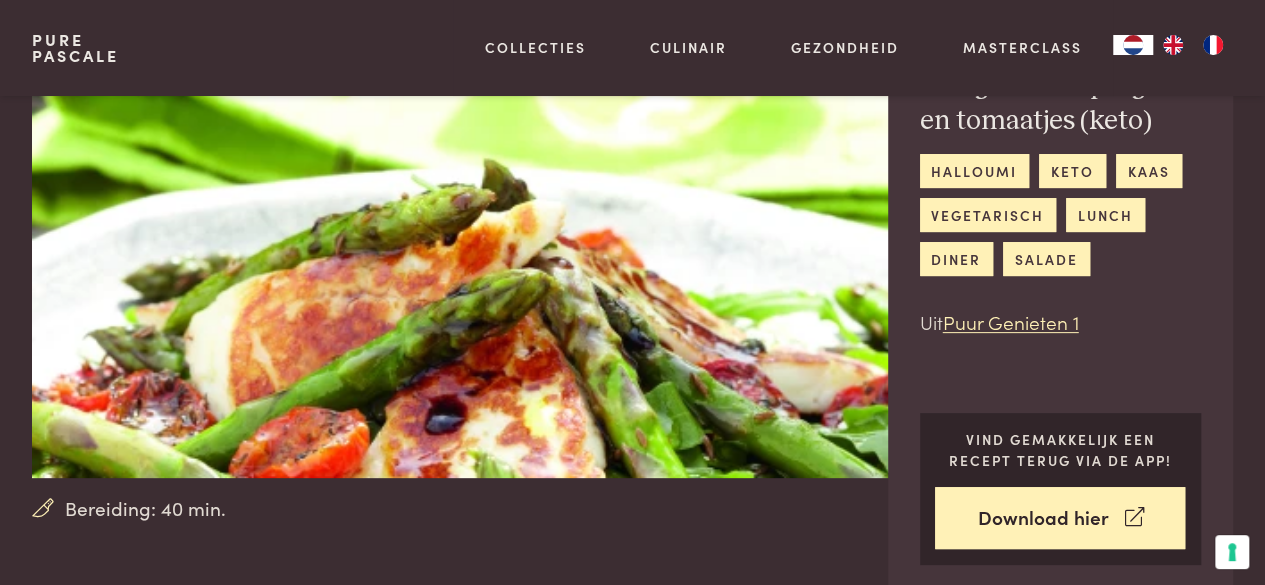 scroll, scrollTop: 100, scrollLeft: 0, axis: vertical 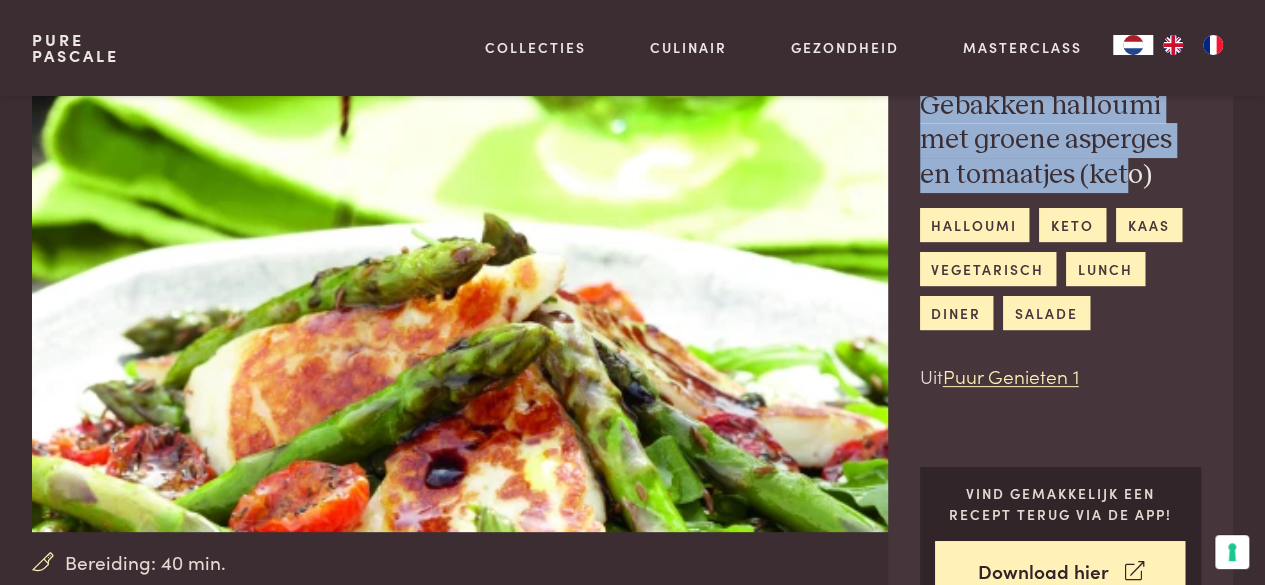 drag, startPoint x: 925, startPoint y: 113, endPoint x: 1128, endPoint y: 171, distance: 211.12318 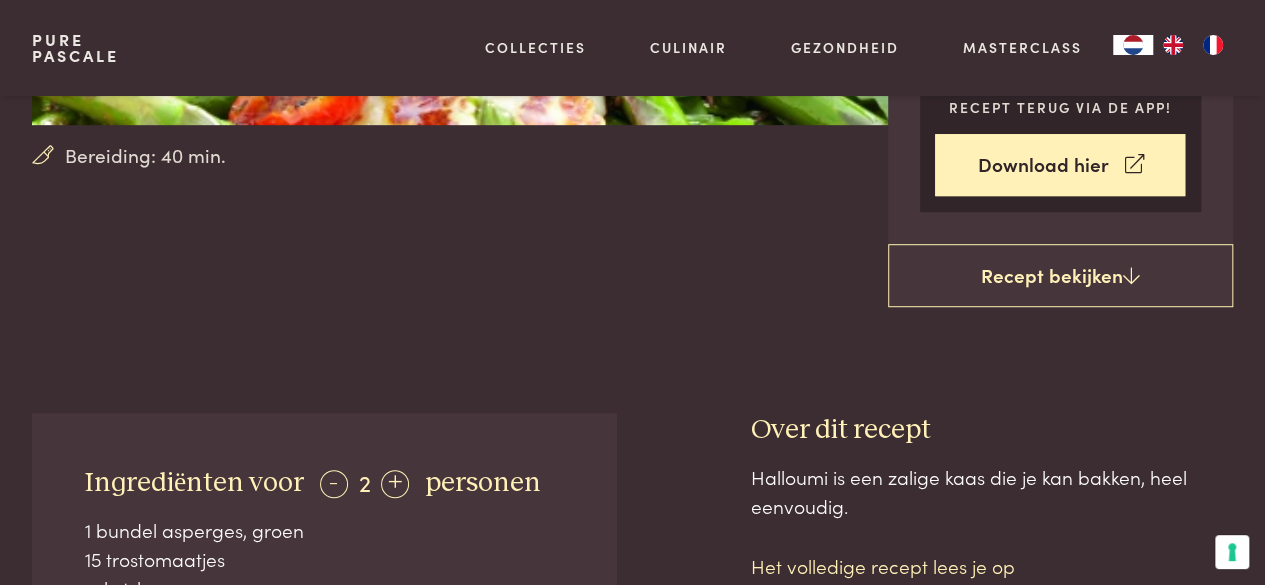 scroll, scrollTop: 500, scrollLeft: 0, axis: vertical 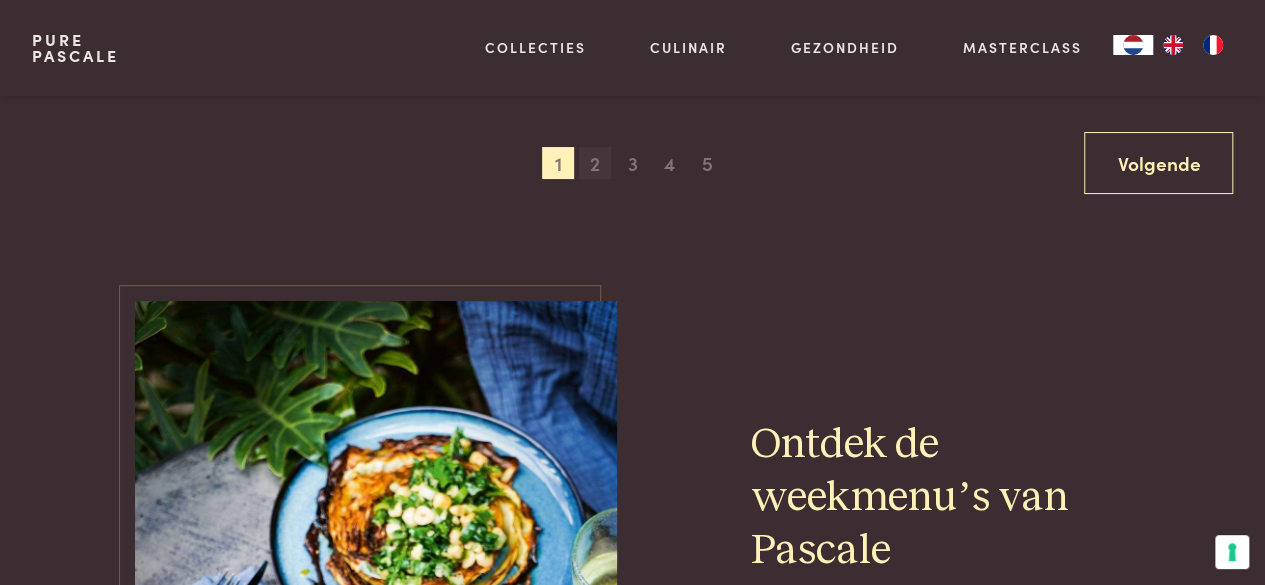 click on "2" at bounding box center [595, 163] 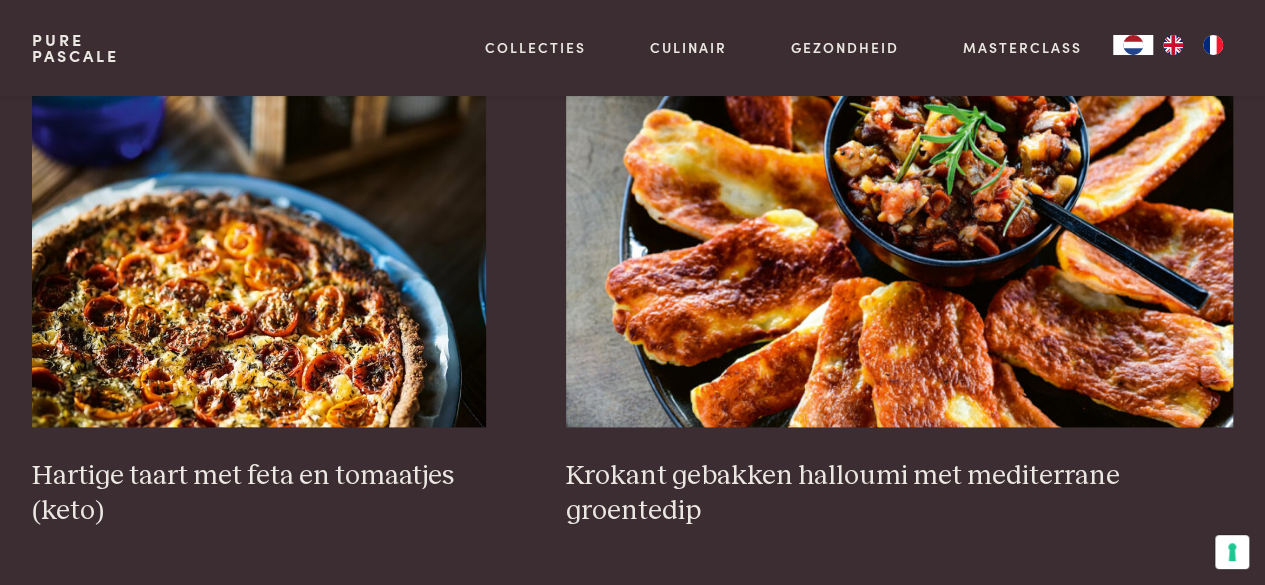 scroll, scrollTop: 1159, scrollLeft: 0, axis: vertical 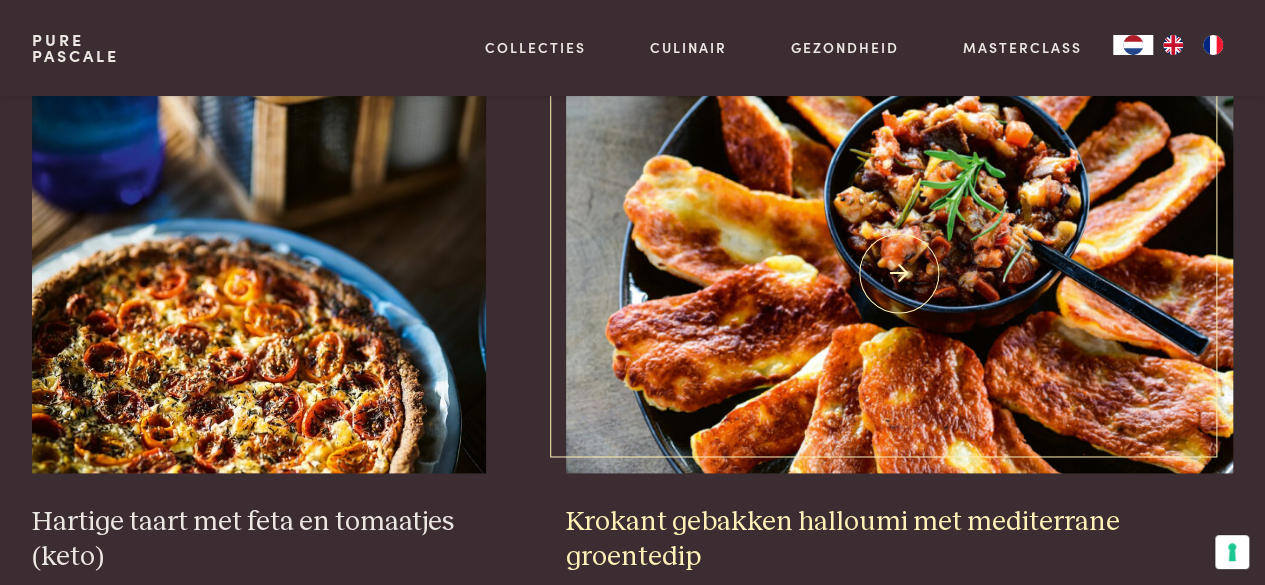 click at bounding box center (900, 273) 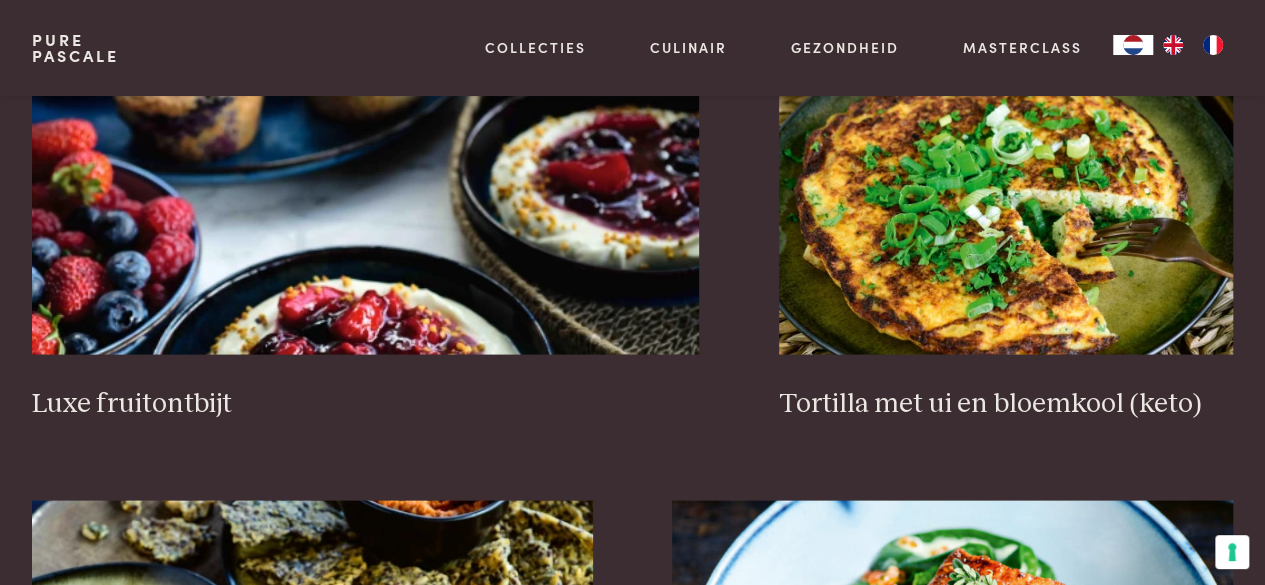 scroll, scrollTop: 1759, scrollLeft: 0, axis: vertical 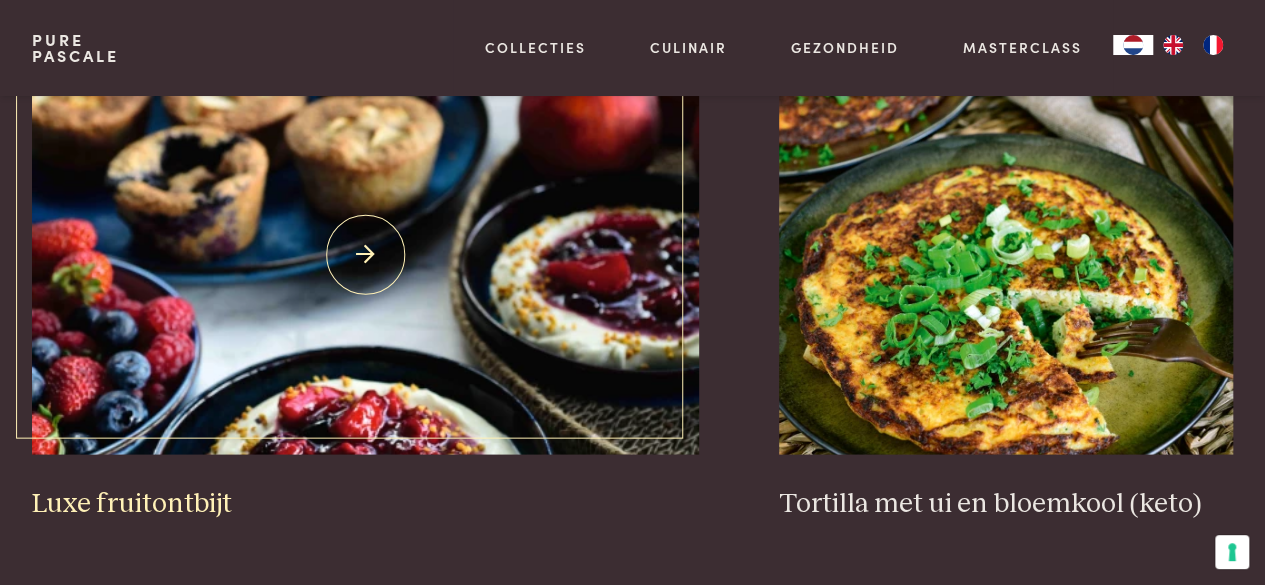 click at bounding box center (366, 254) 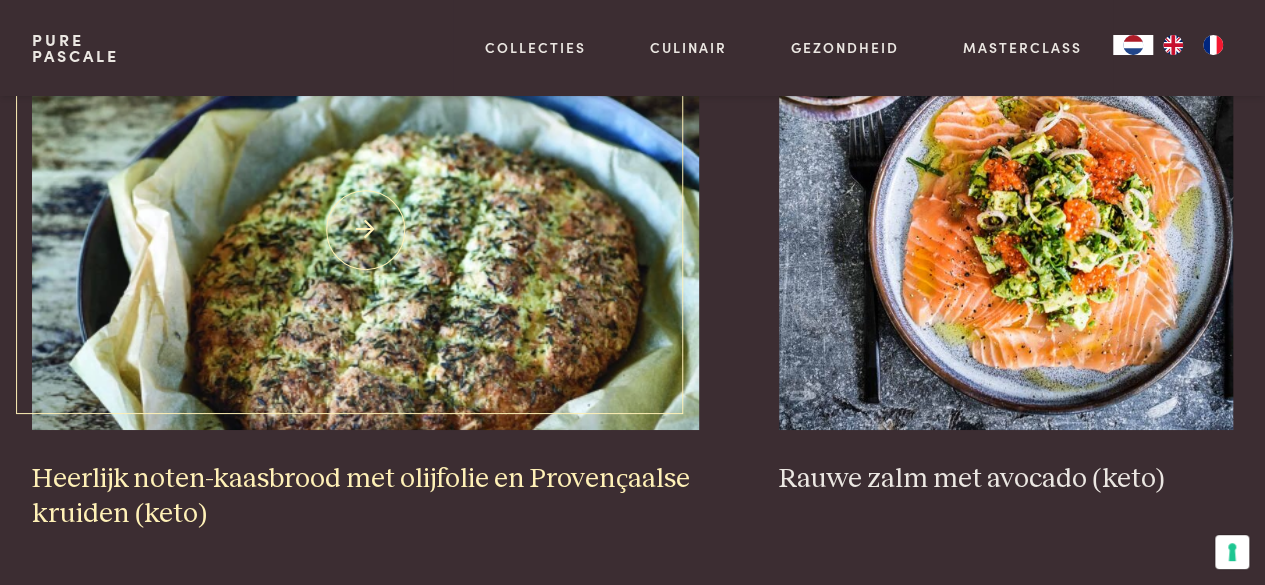 scroll, scrollTop: 3459, scrollLeft: 0, axis: vertical 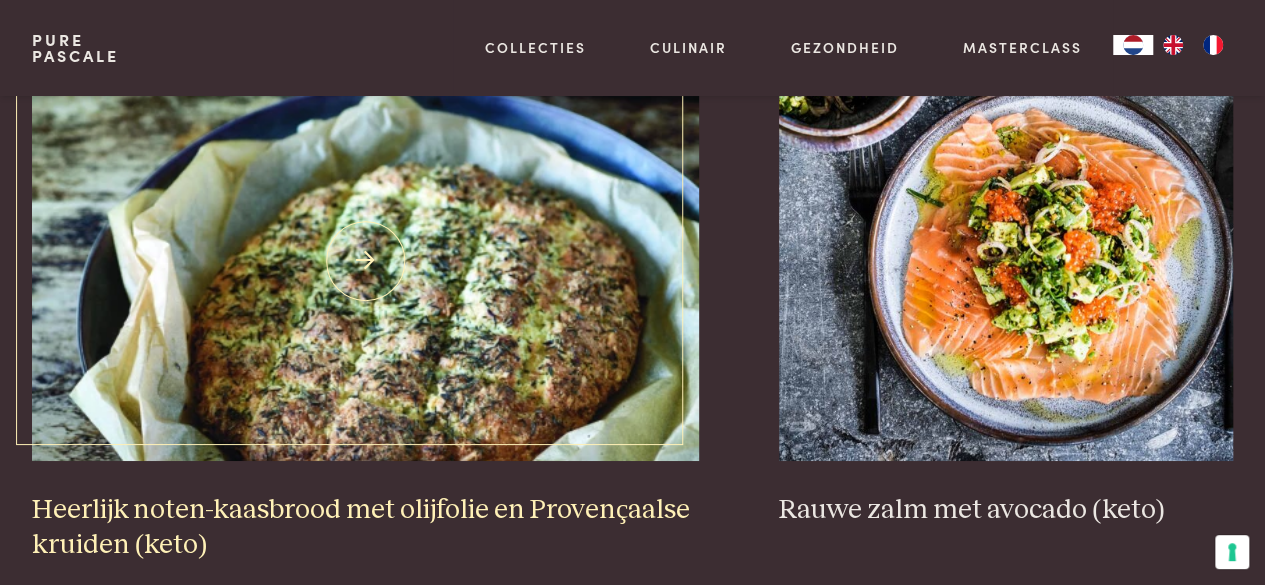 click at bounding box center (366, 261) 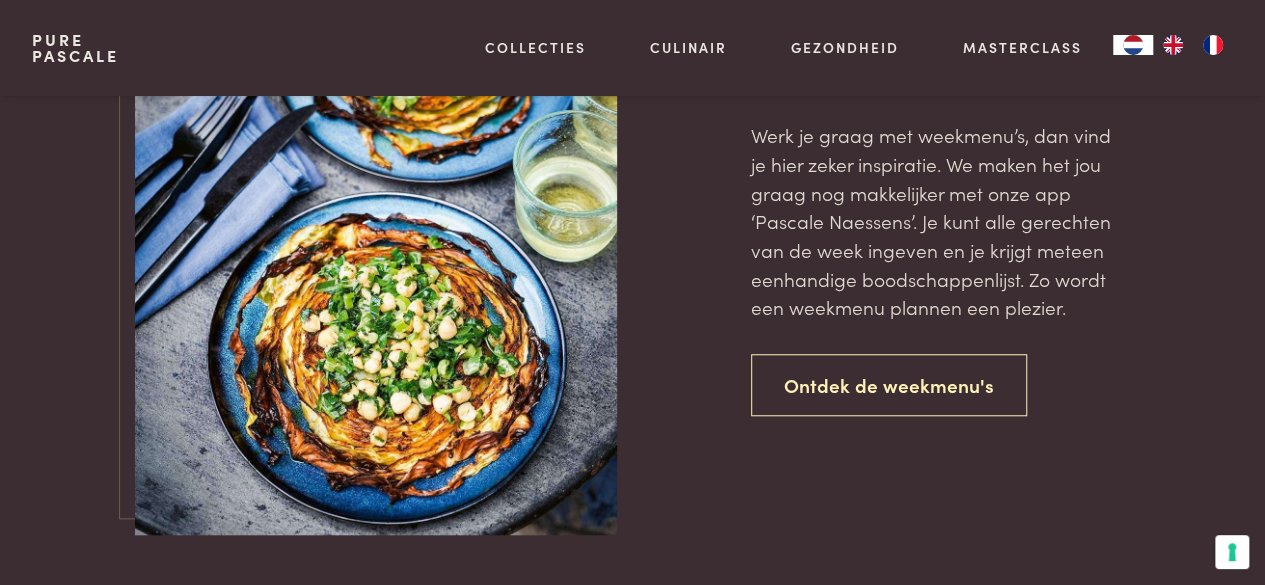 scroll, scrollTop: 4459, scrollLeft: 0, axis: vertical 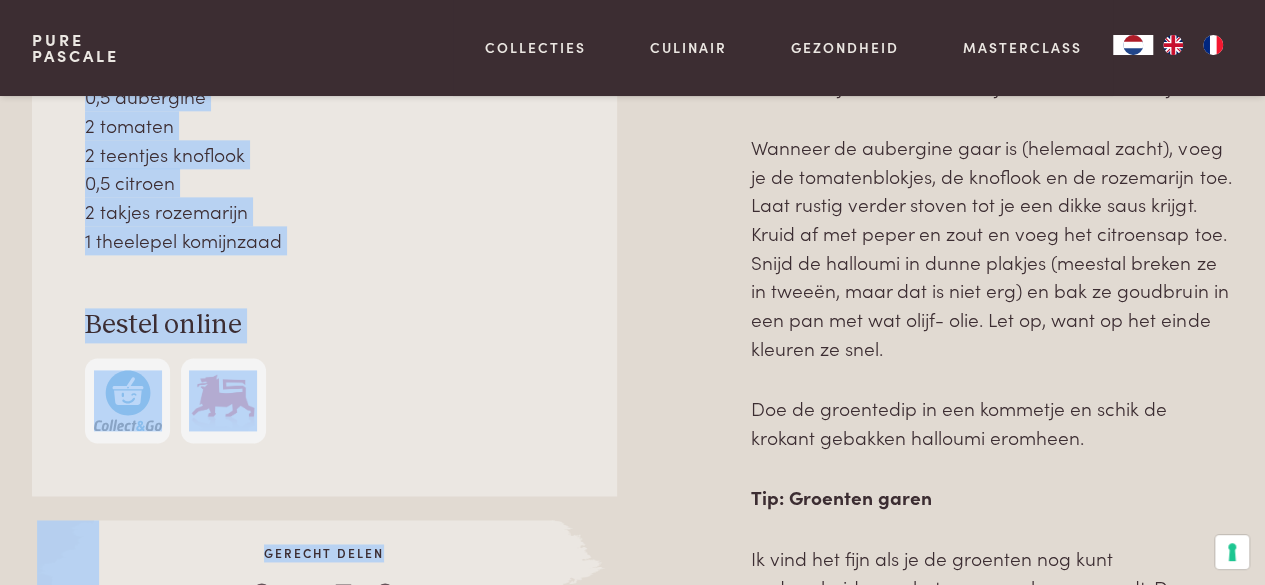 drag, startPoint x: 79, startPoint y: 253, endPoint x: 323, endPoint y: 225, distance: 245.6013 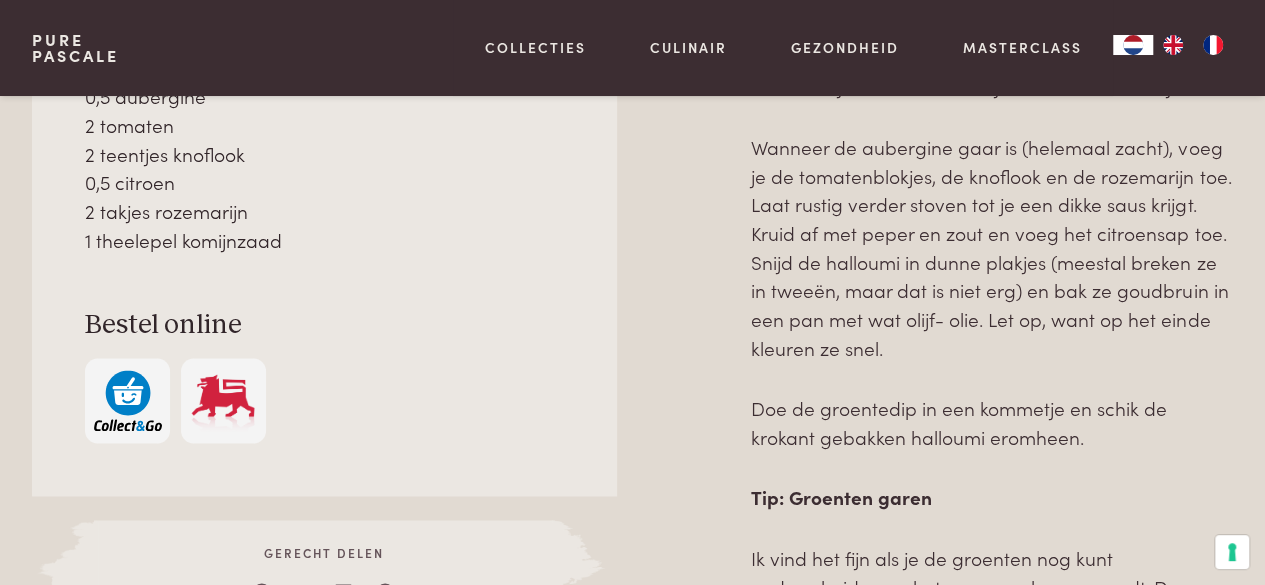 click on "Doe de groentedip in een kommetje en schik de krokant gebakken halloumi eromheen." at bounding box center [992, 422] 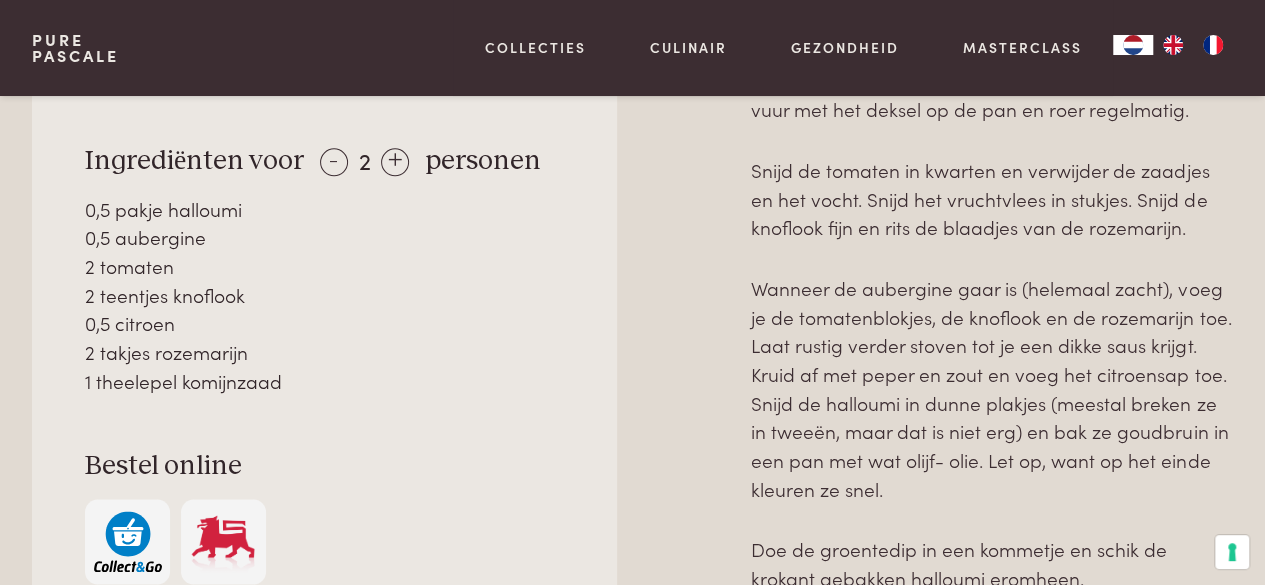 scroll, scrollTop: 802, scrollLeft: 0, axis: vertical 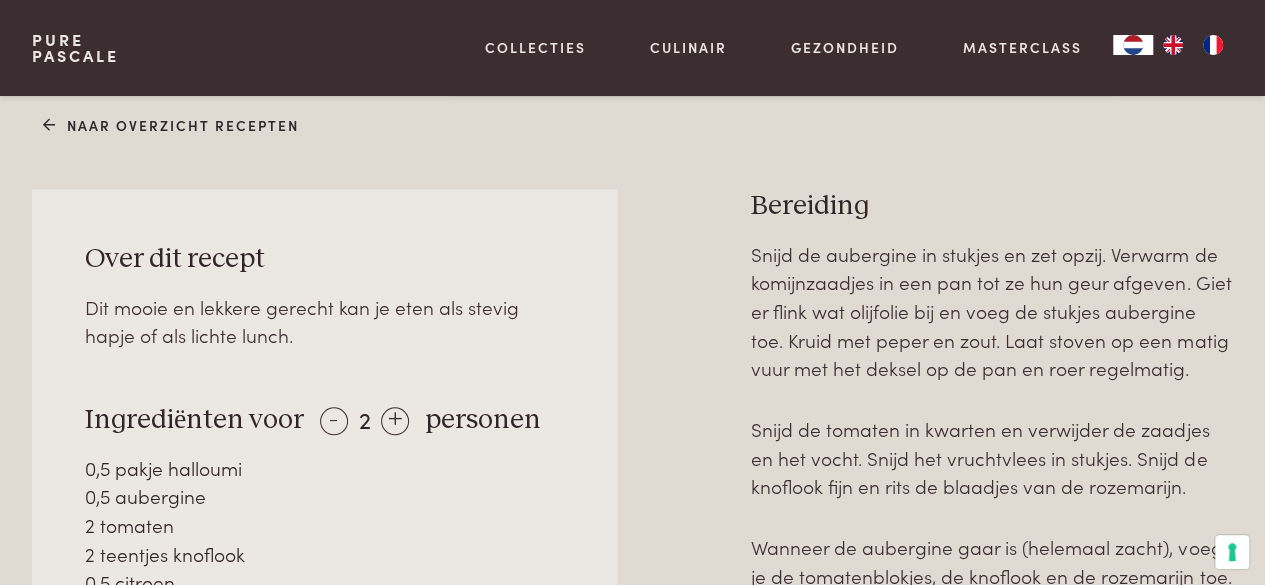 drag, startPoint x: 765, startPoint y: 199, endPoint x: 754, endPoint y: 199, distance: 11 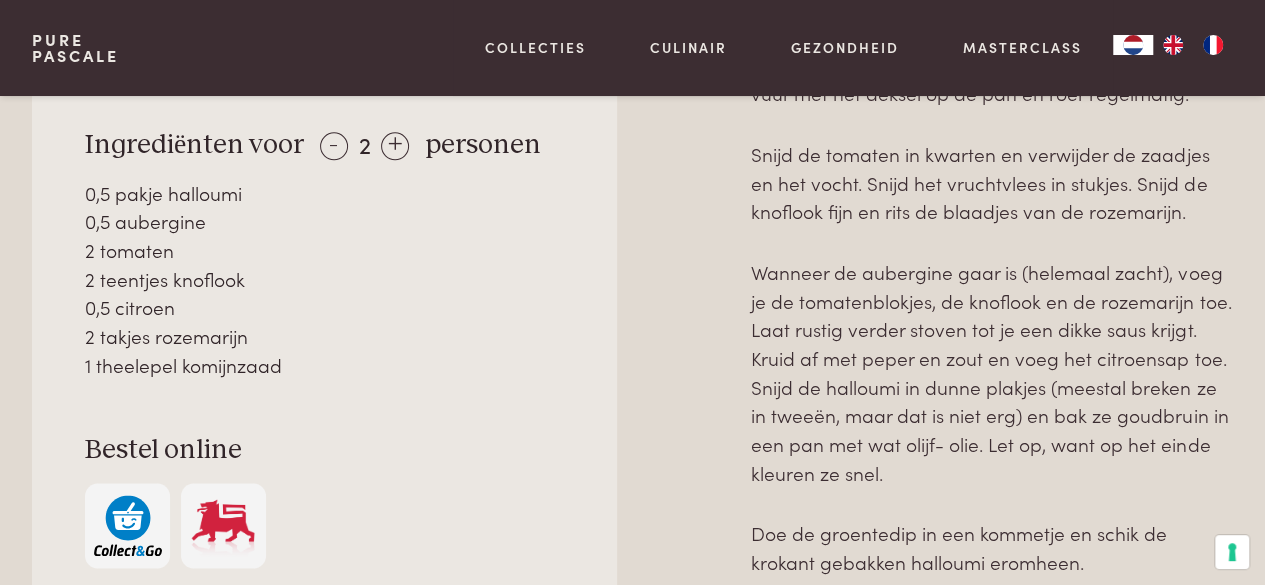 scroll, scrollTop: 1137, scrollLeft: 0, axis: vertical 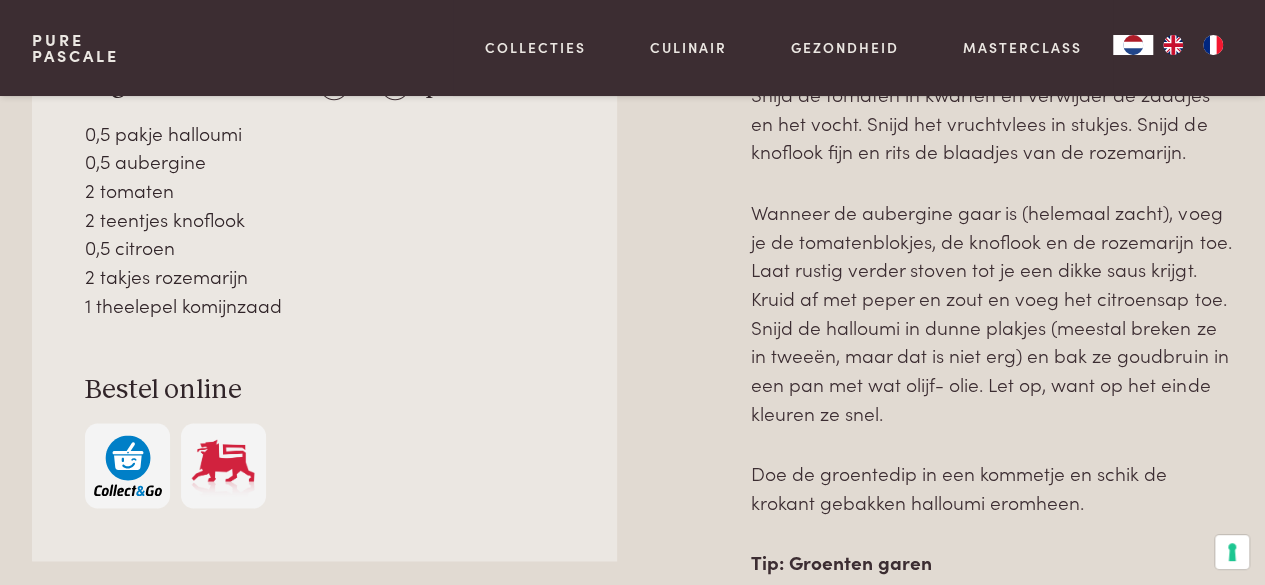 drag, startPoint x: 758, startPoint y: 195, endPoint x: 1108, endPoint y: 519, distance: 476.94443 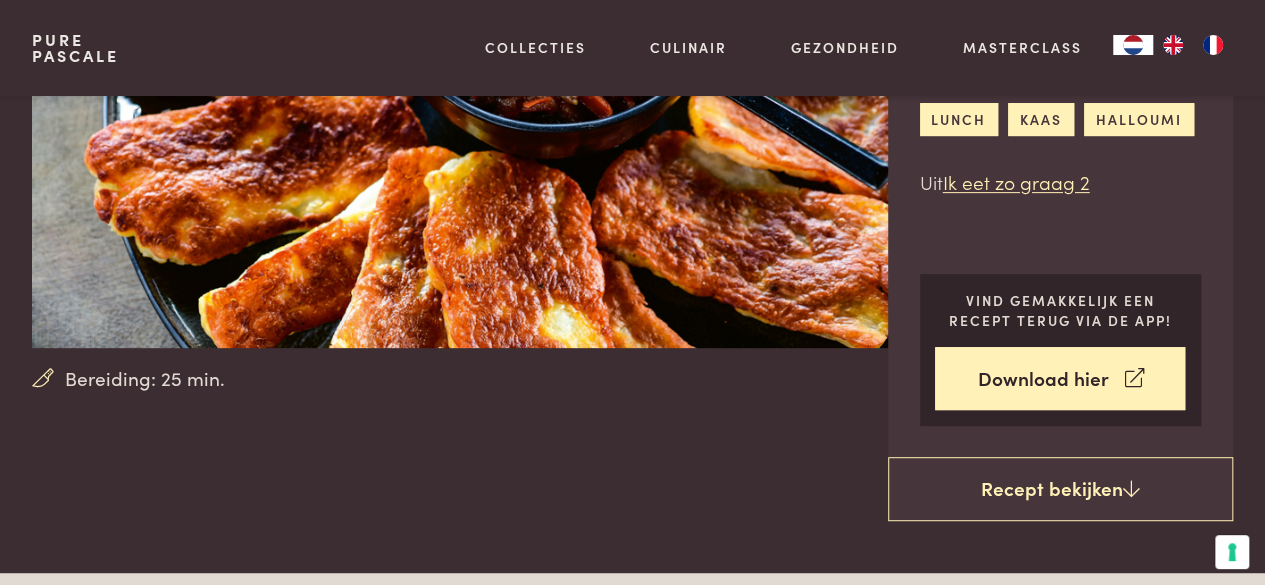 scroll, scrollTop: 137, scrollLeft: 0, axis: vertical 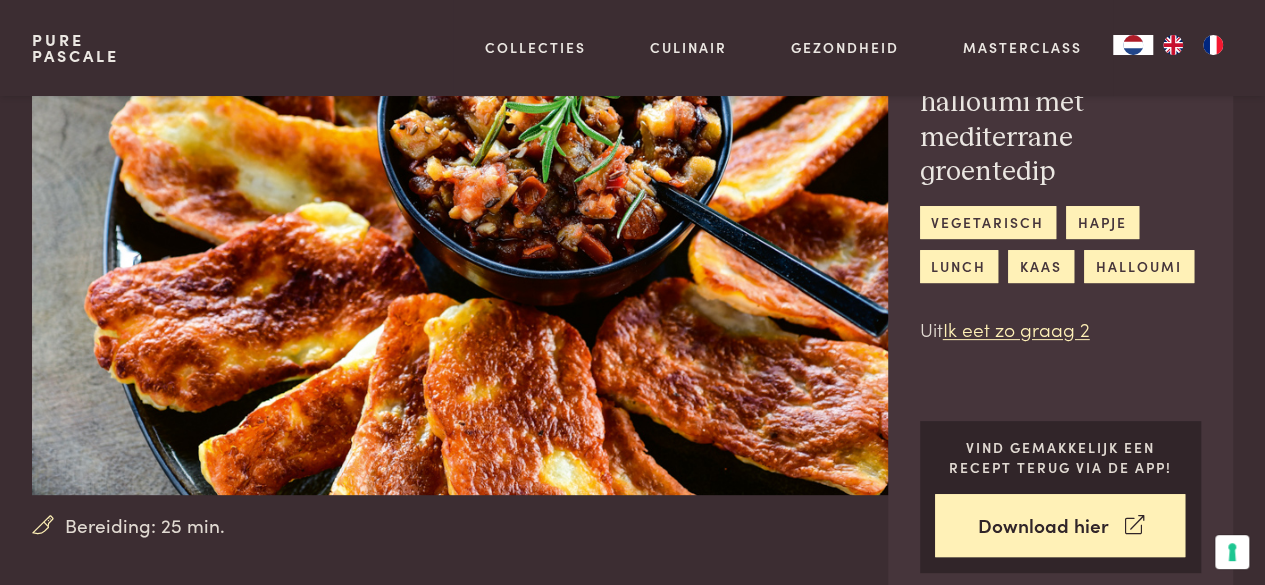 click at bounding box center (478, 227) 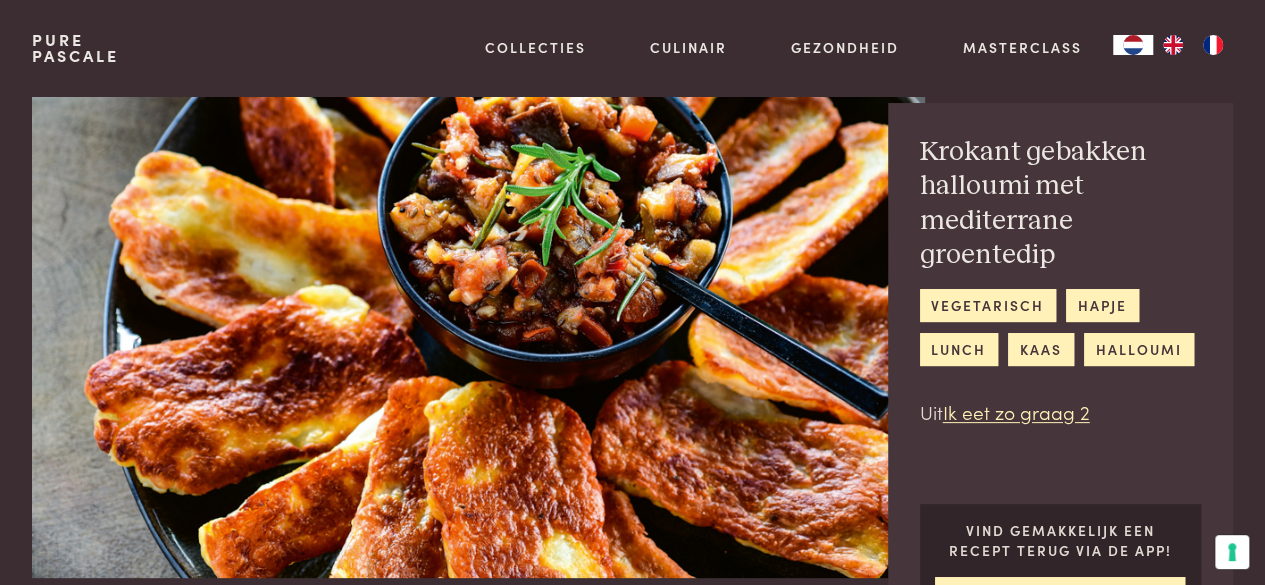 scroll, scrollTop: 0, scrollLeft: 0, axis: both 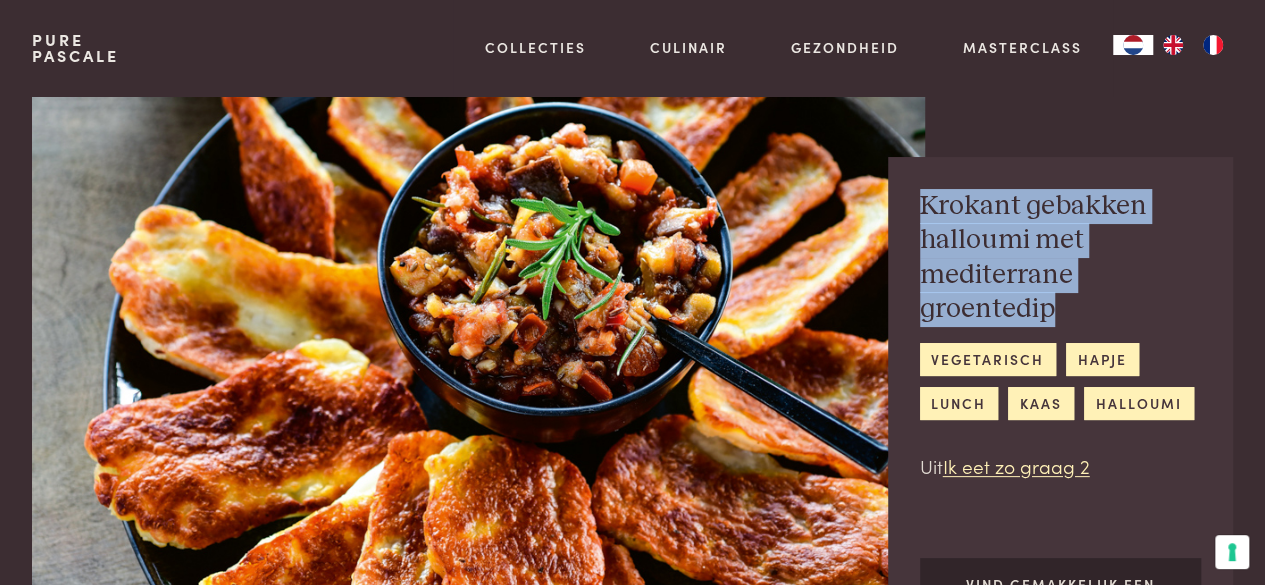 drag, startPoint x: 916, startPoint y: 199, endPoint x: 1066, endPoint y: 295, distance: 178.08986 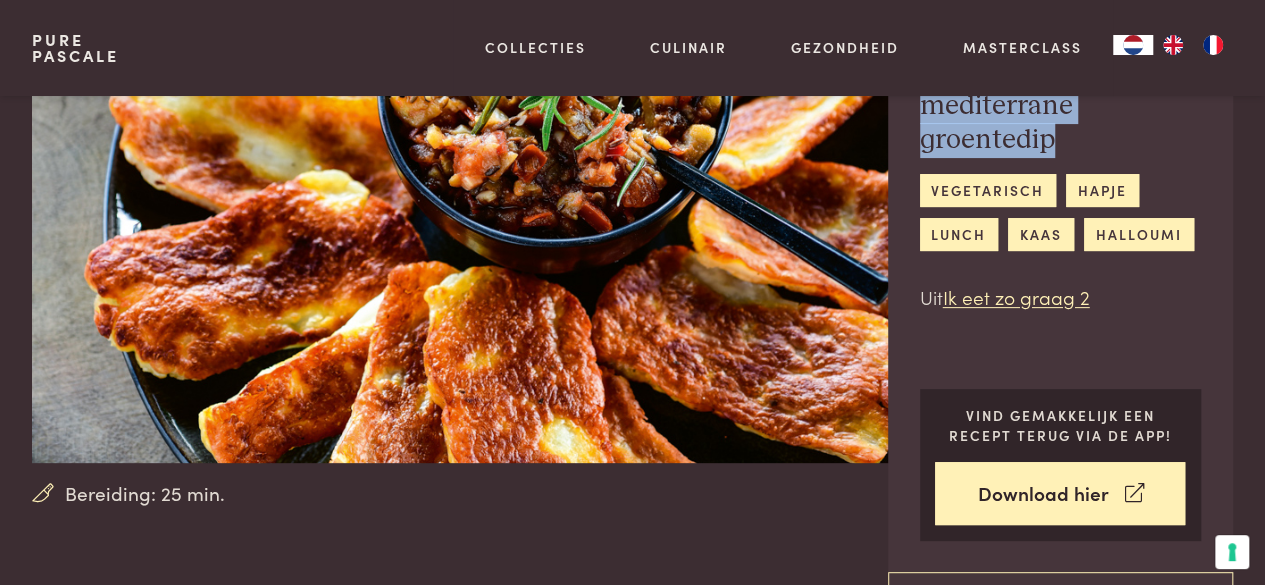 scroll, scrollTop: 200, scrollLeft: 0, axis: vertical 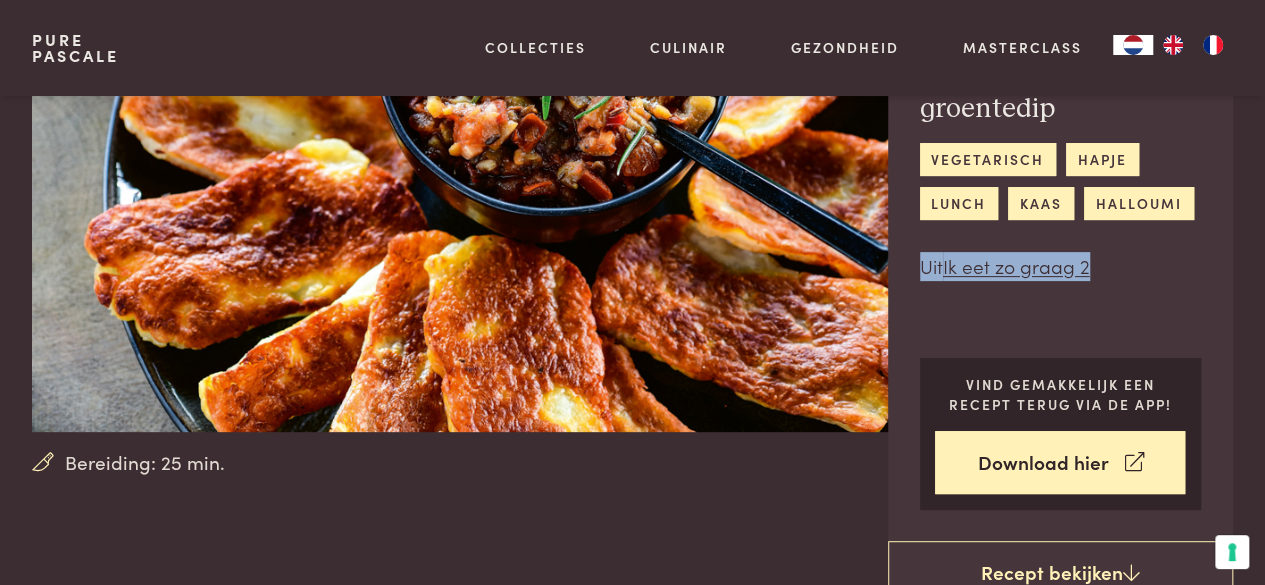 drag, startPoint x: 1094, startPoint y: 263, endPoint x: 923, endPoint y: 274, distance: 171.35344 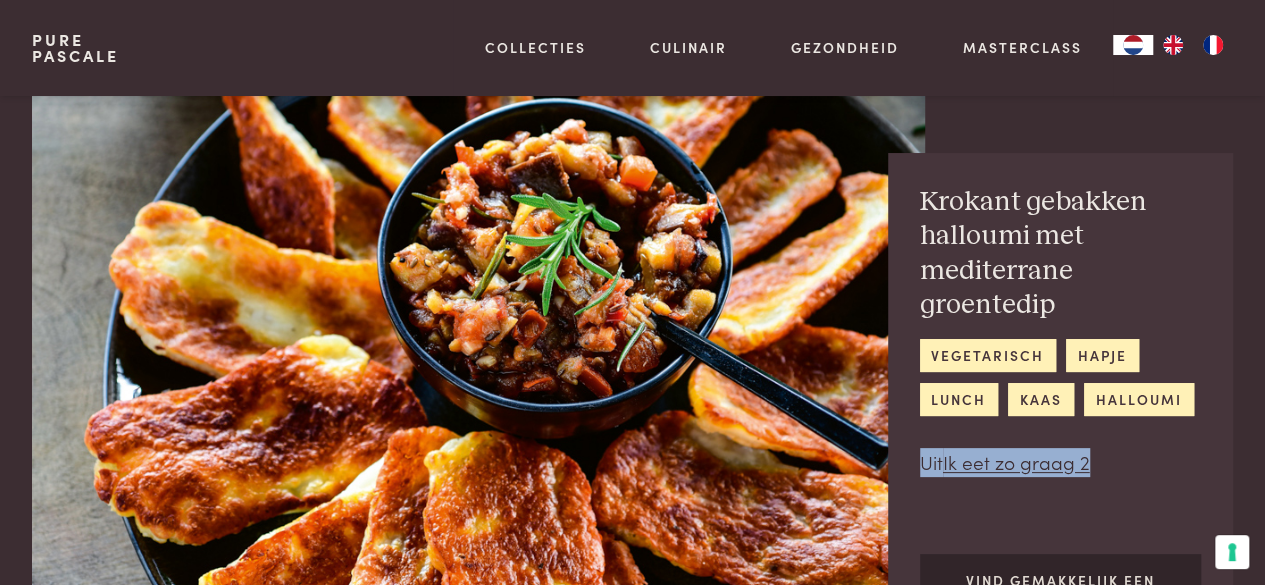 scroll, scrollTop: 0, scrollLeft: 0, axis: both 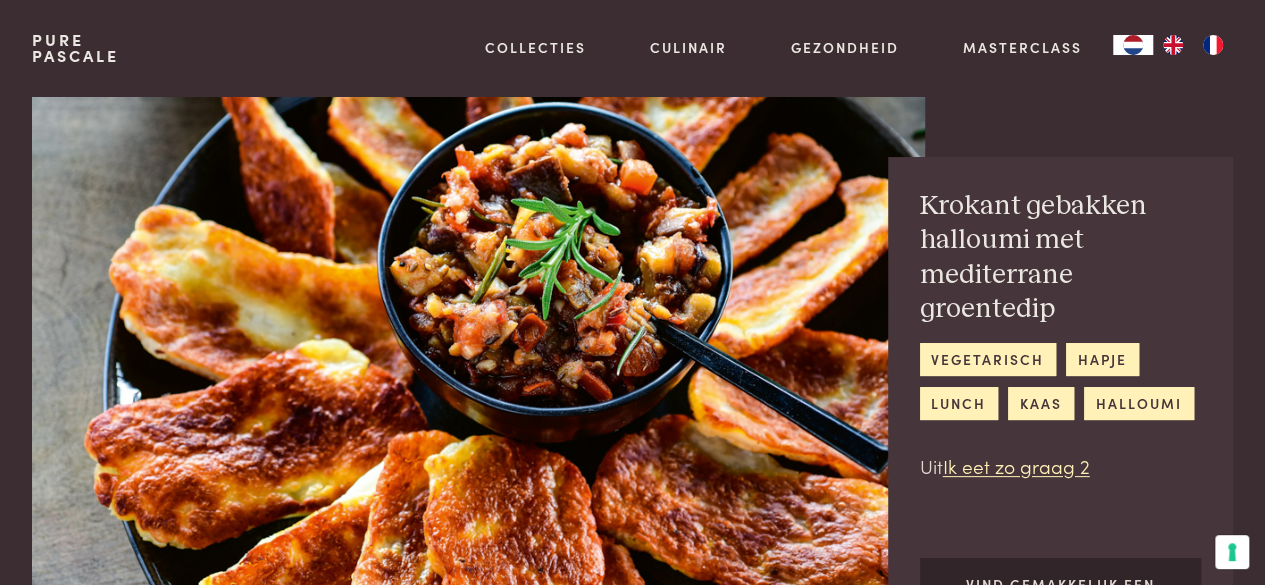 click on "Krokant gebakken halloumi met mediterrane groentedip" at bounding box center [1061, 258] 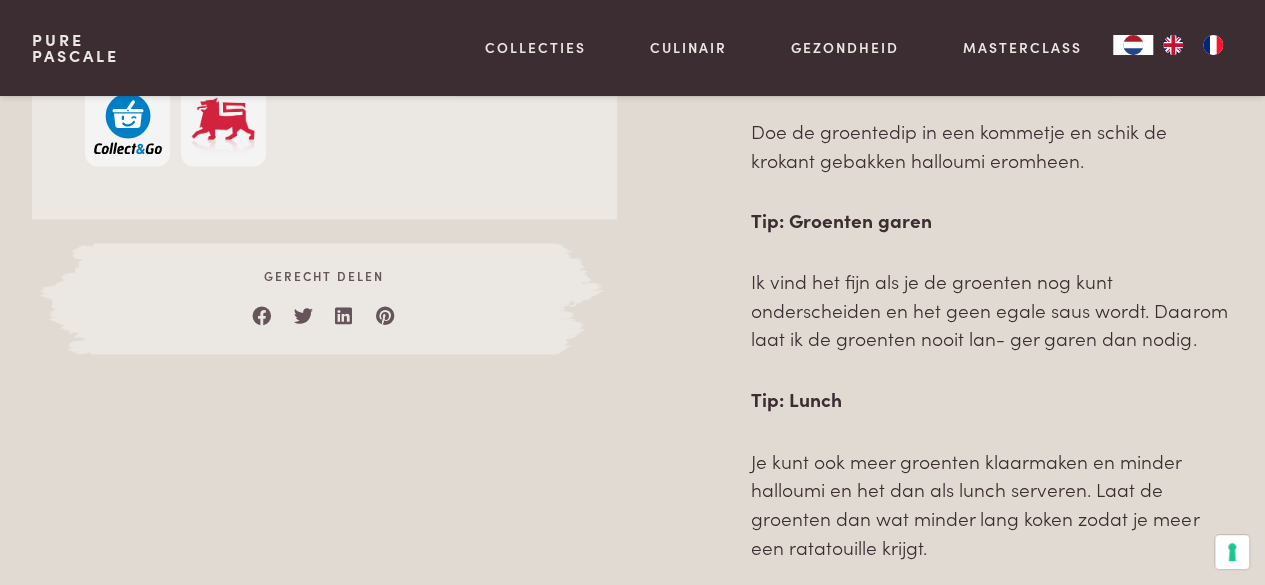 scroll, scrollTop: 1500, scrollLeft: 0, axis: vertical 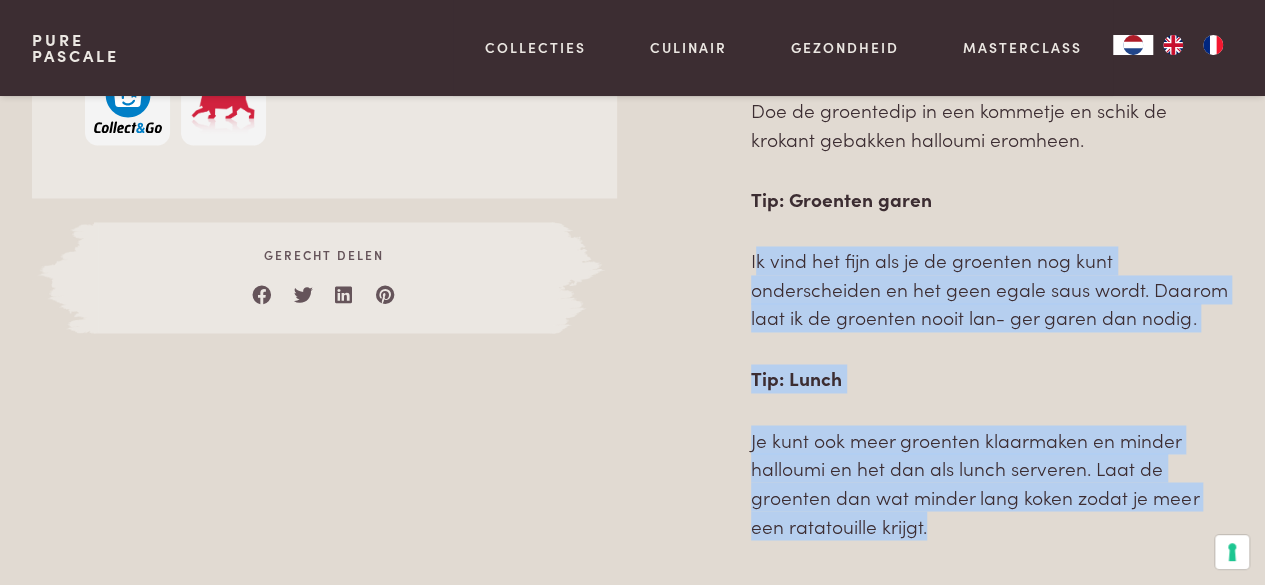 drag, startPoint x: 756, startPoint y: 256, endPoint x: 1154, endPoint y: 541, distance: 489.51917 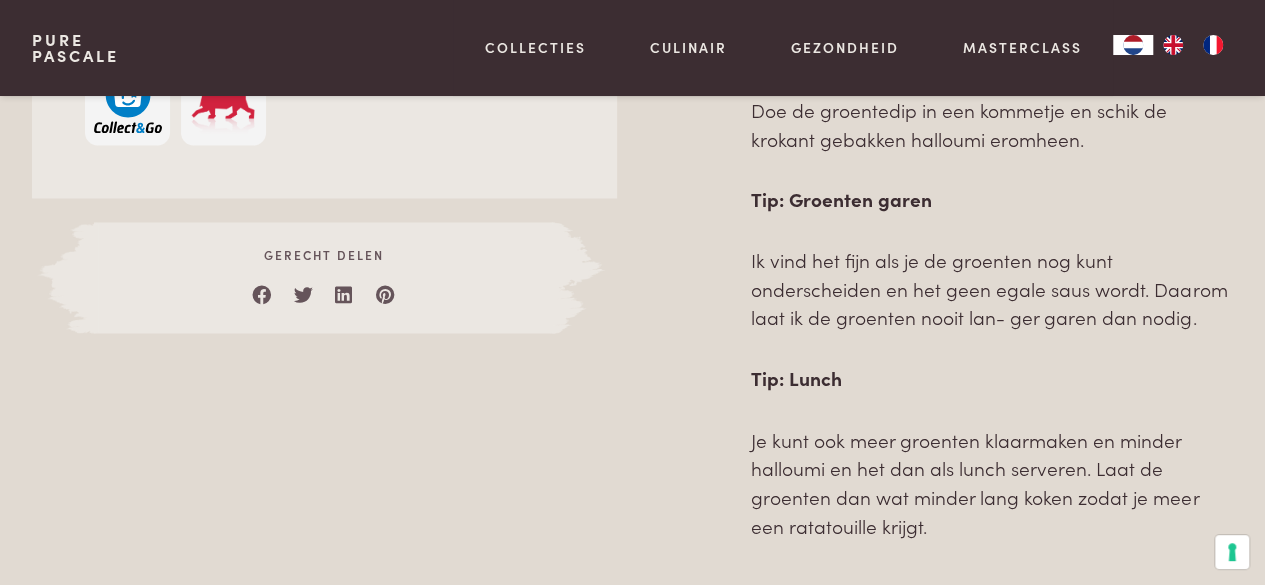 click on "Over dit recept   Dit mooie en lekkere gerecht kan je eten als stevig hapje of als lichte lunch.
Ingrediënten voor
-
2
+
personen
0,5 pakje halloumi
0,5 aubergine
2 tomaten
2 teentjes knoflook
0,5 citroen
2 takjes rozemarijn
1 theelepel komijnzaad
Bestel online" at bounding box center [324, 15] 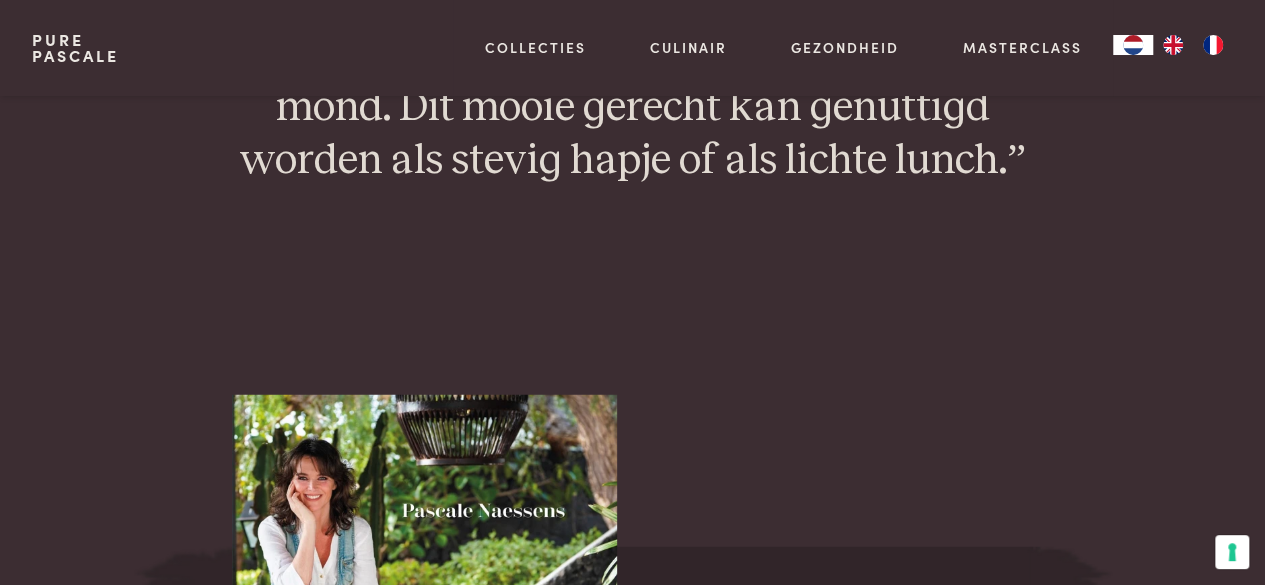 scroll, scrollTop: 2100, scrollLeft: 0, axis: vertical 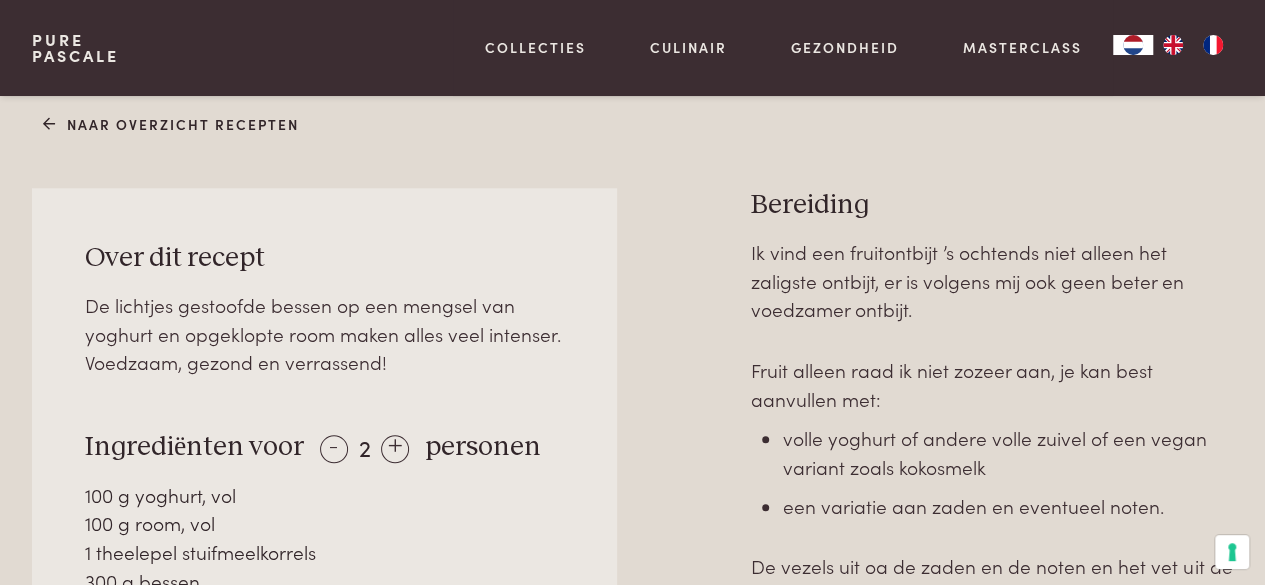 click on "De lichtjes gestoofde bessen op een mengsel van yoghurt en opgeklopte room maken alles veel intenser. Voedzaam, gezond en verrassend!" at bounding box center [324, 334] 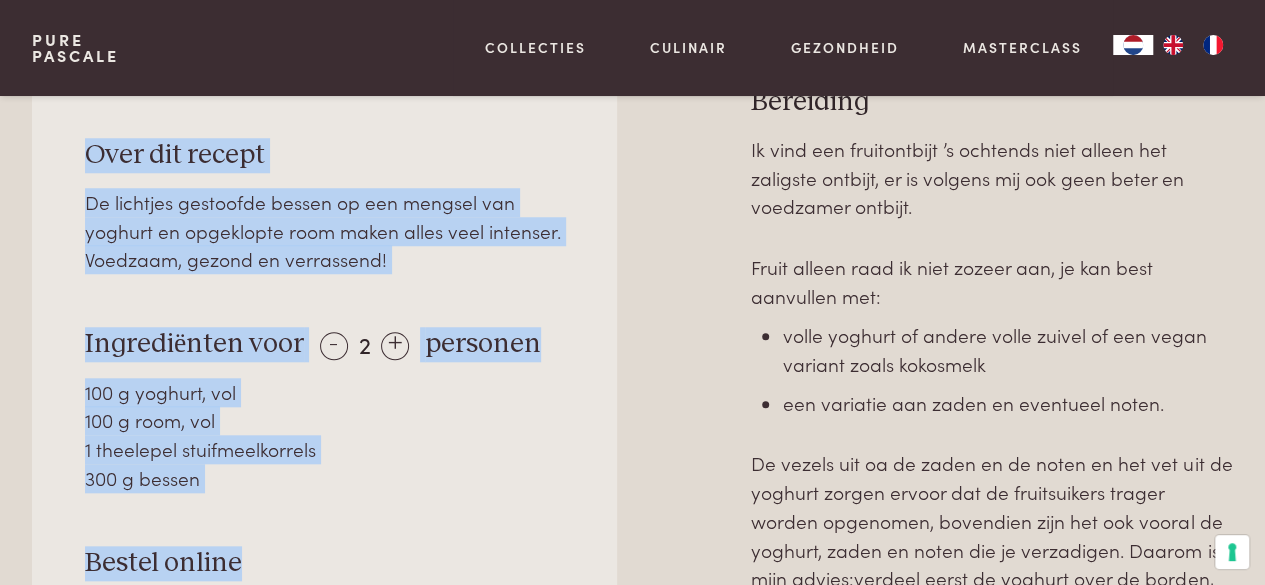 scroll, scrollTop: 840, scrollLeft: 0, axis: vertical 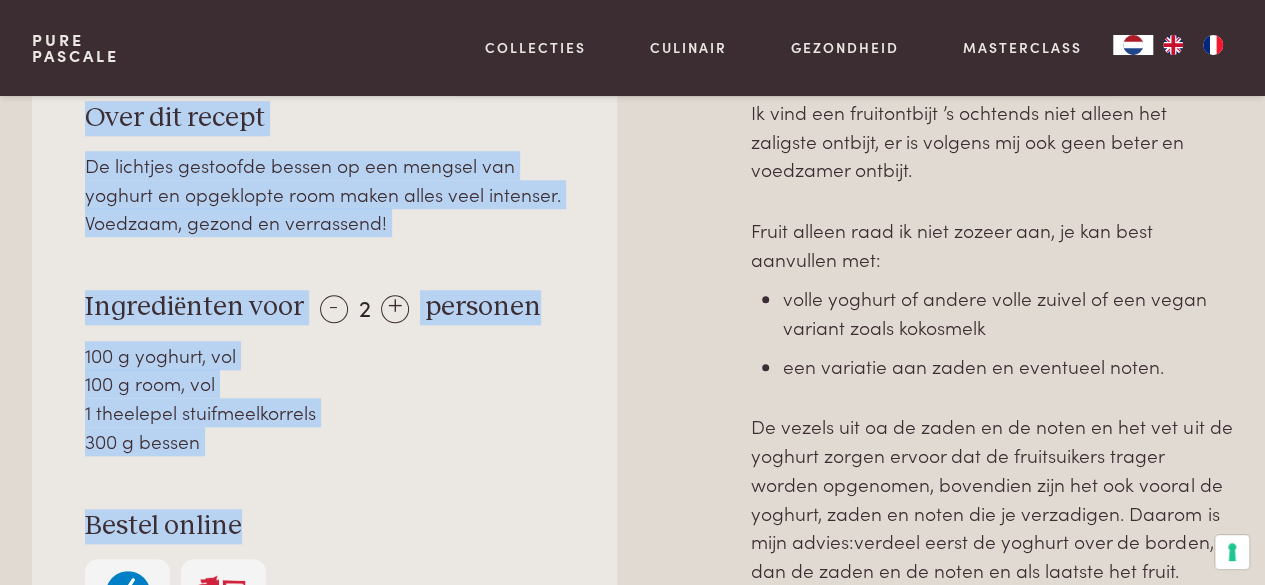 drag, startPoint x: 87, startPoint y: 249, endPoint x: 412, endPoint y: 435, distance: 374.46094 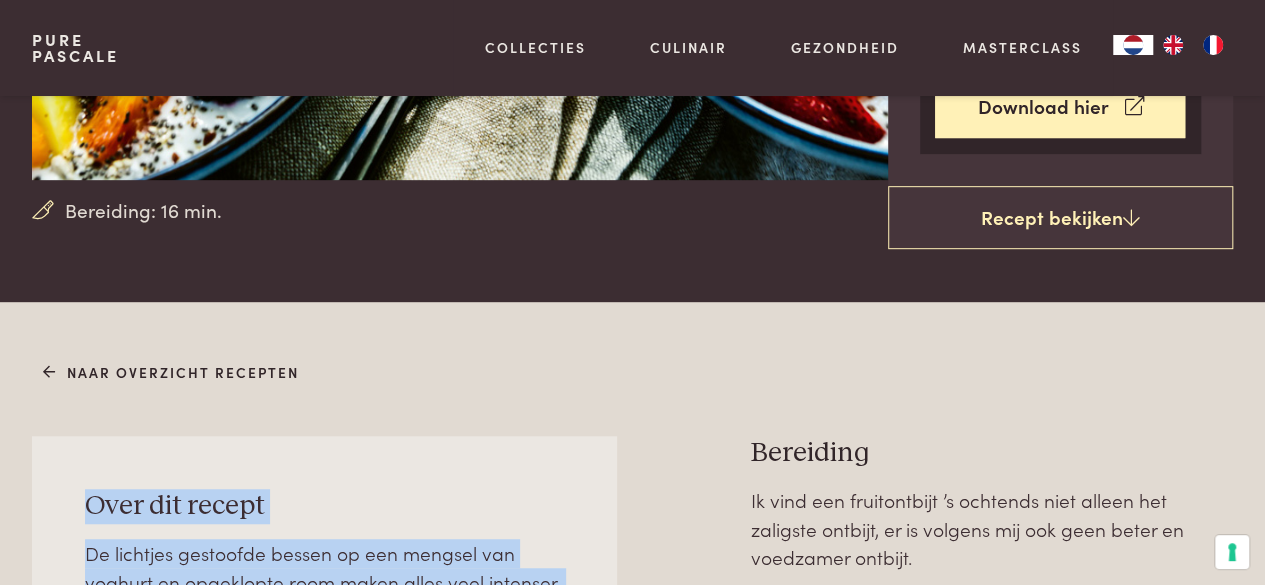 scroll, scrollTop: 540, scrollLeft: 0, axis: vertical 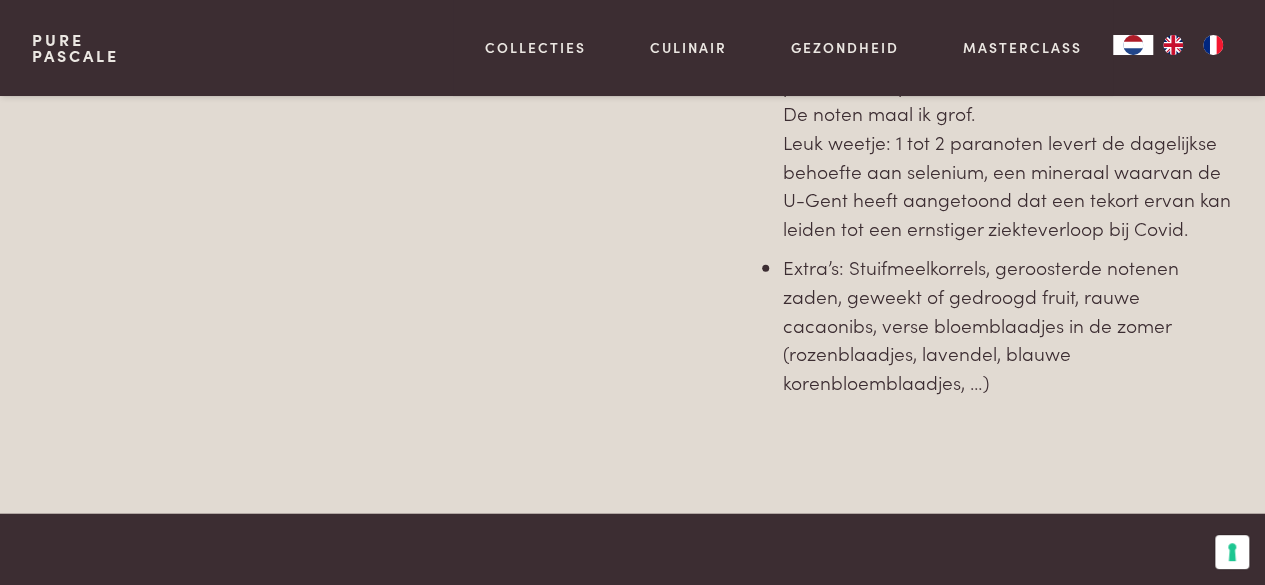 drag, startPoint x: 761, startPoint y: 359, endPoint x: 1070, endPoint y: 389, distance: 310.45288 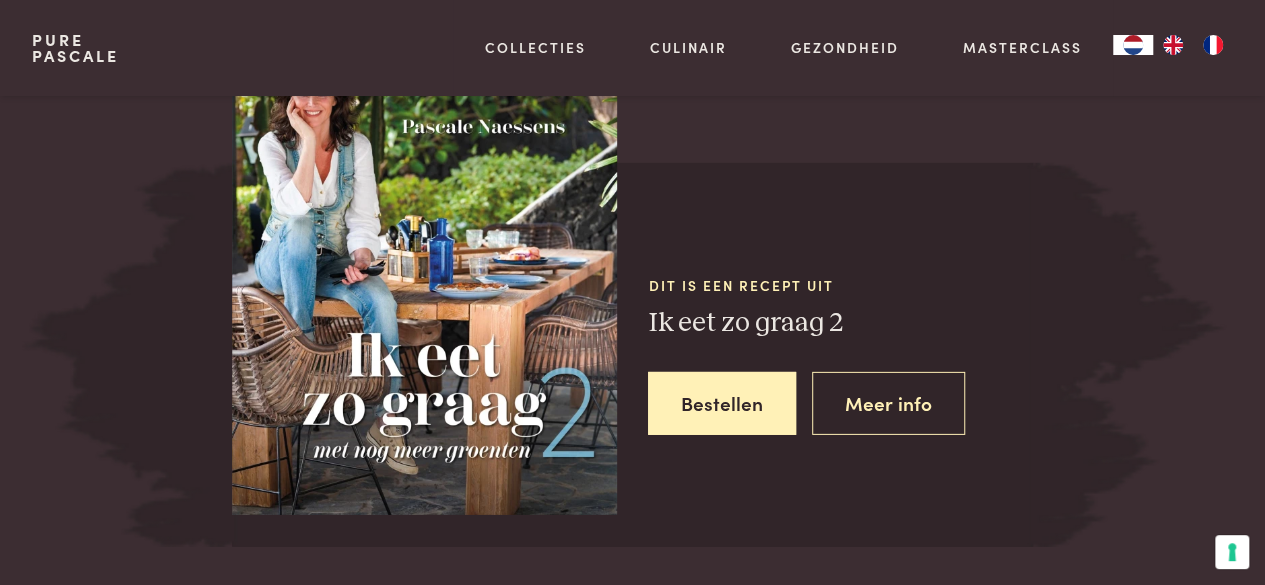 scroll, scrollTop: 2452, scrollLeft: 0, axis: vertical 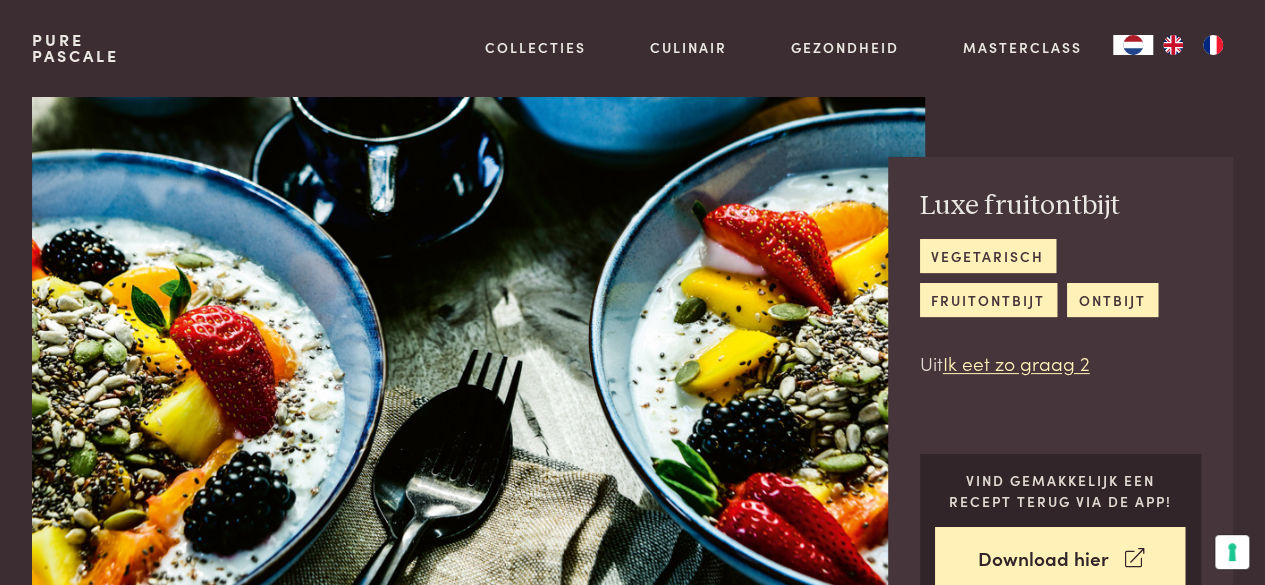 click at bounding box center [478, 364] 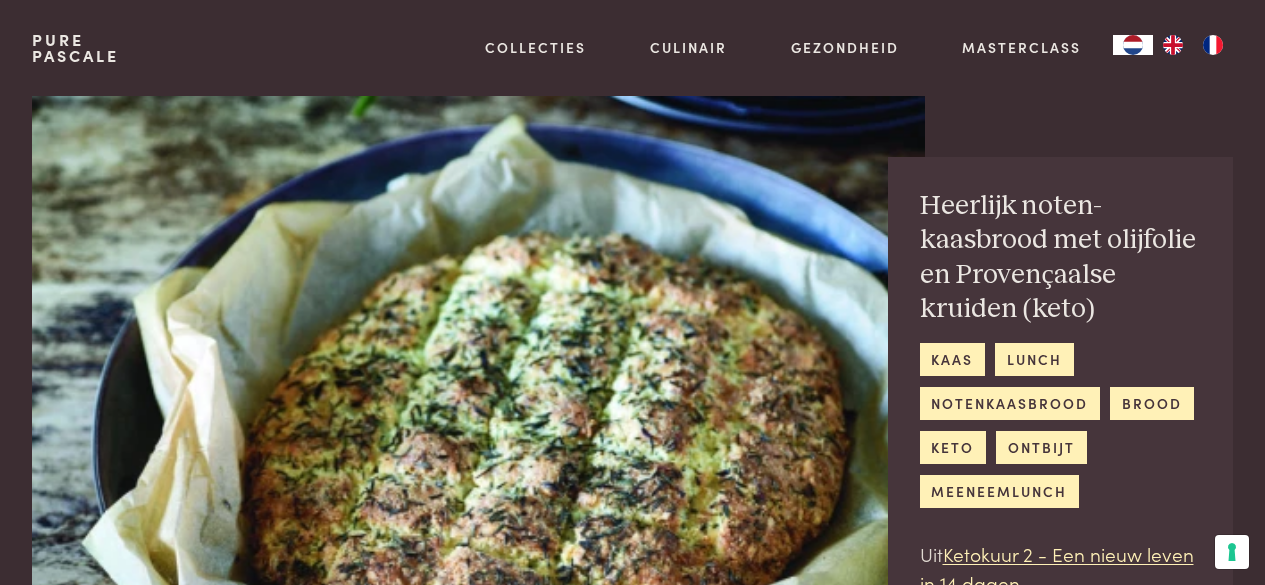 scroll, scrollTop: 0, scrollLeft: 0, axis: both 